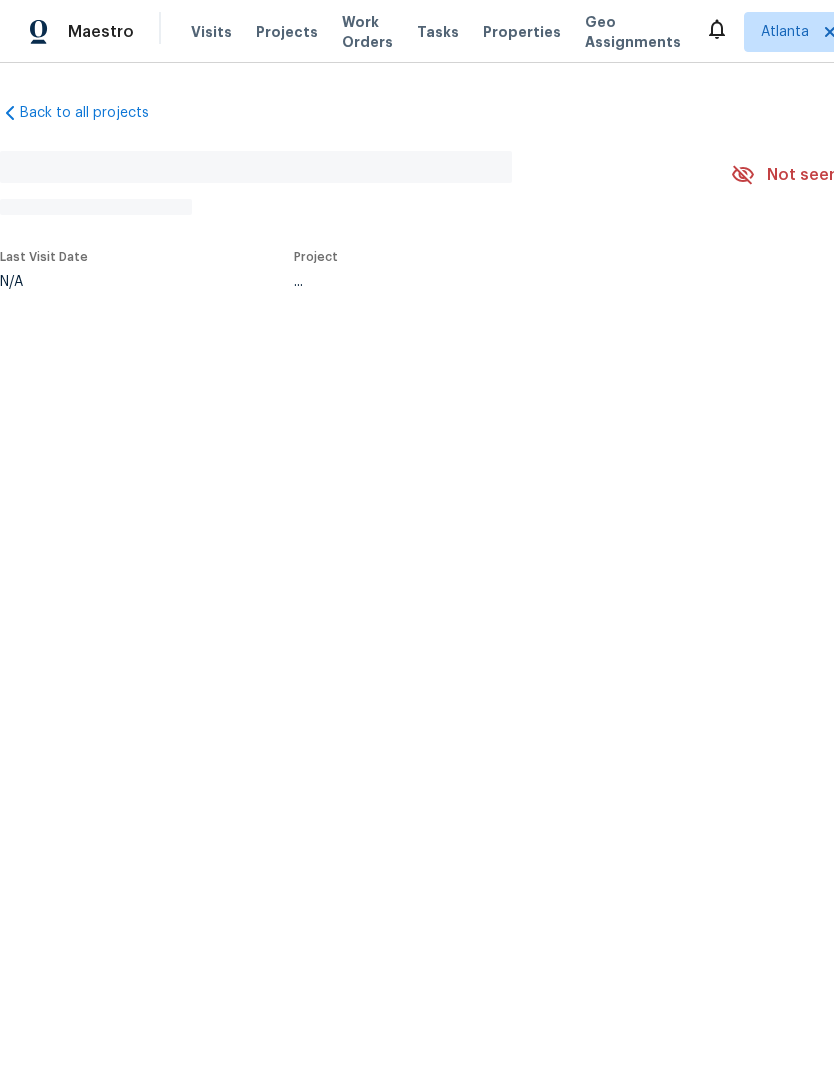 scroll, scrollTop: 0, scrollLeft: 0, axis: both 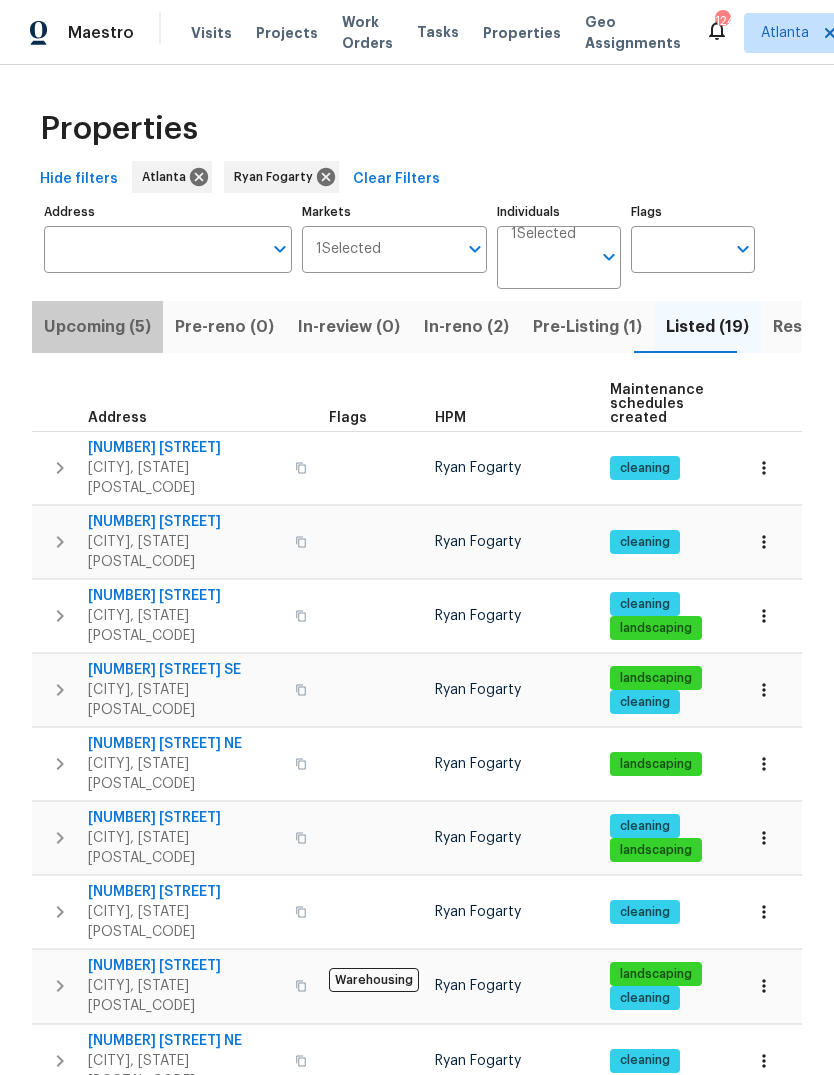 click on "Upcoming (5)" at bounding box center [97, 327] 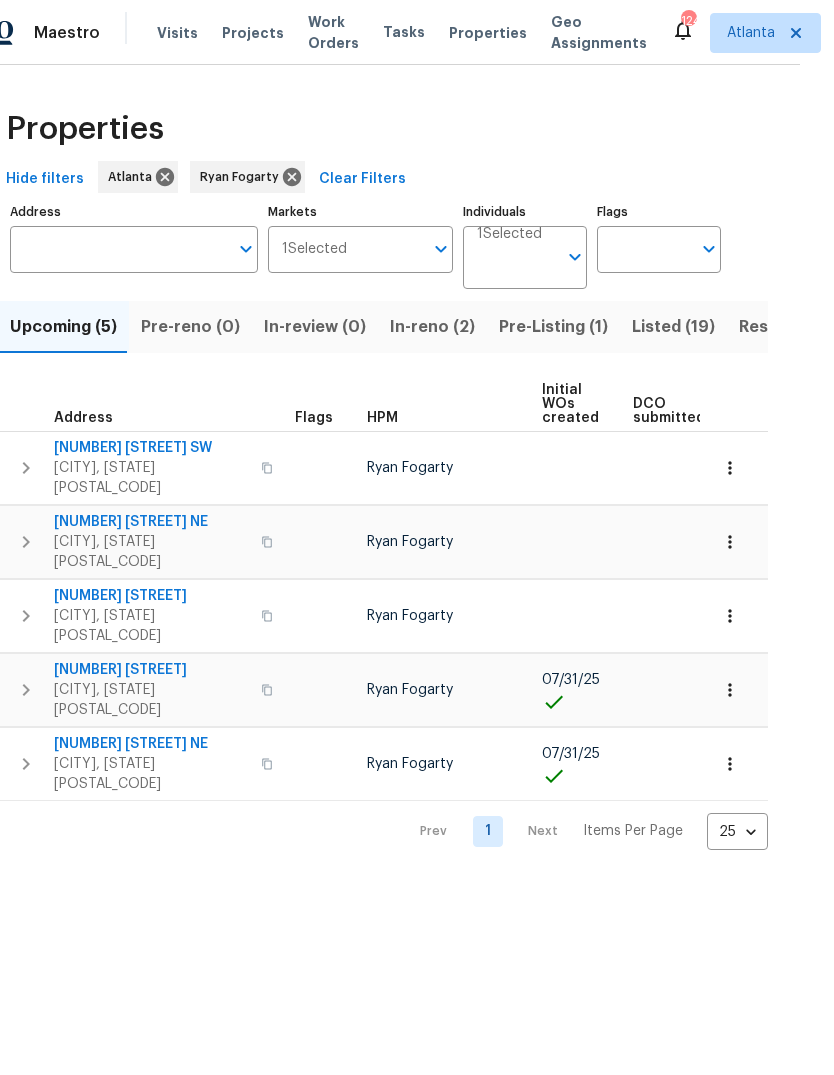 scroll, scrollTop: 0, scrollLeft: 0, axis: both 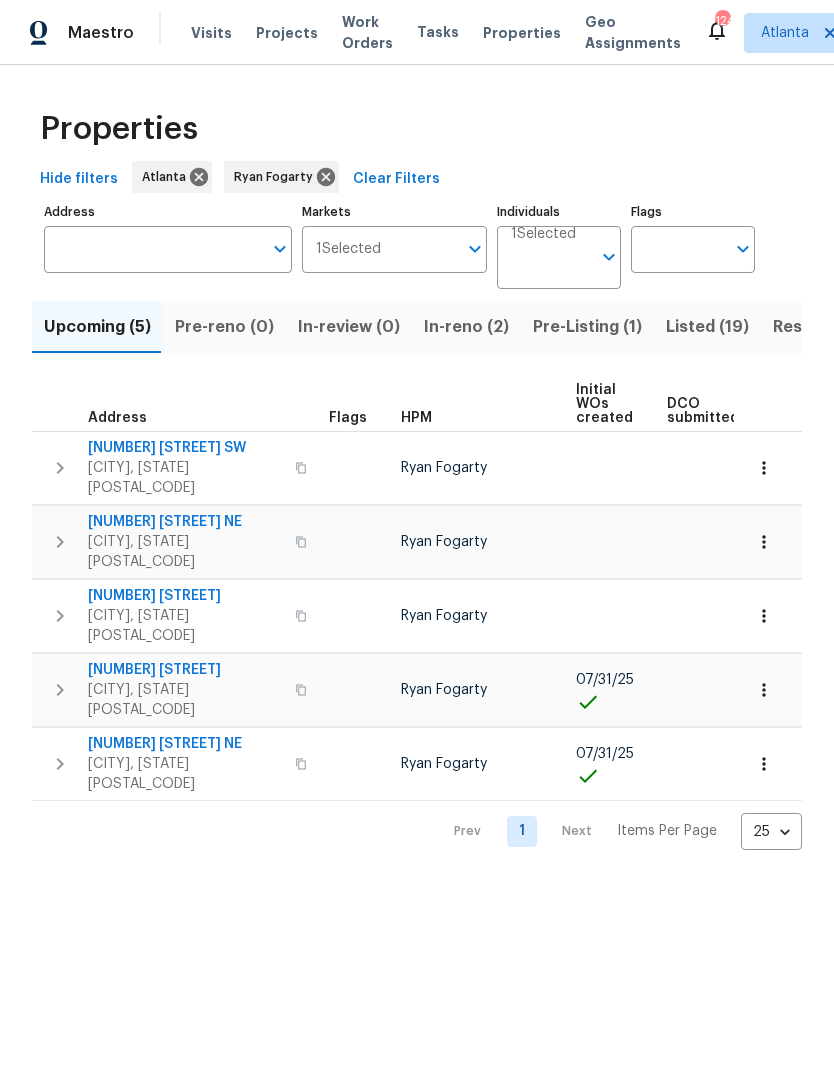 click on "922 Park Pl NE" at bounding box center (185, 744) 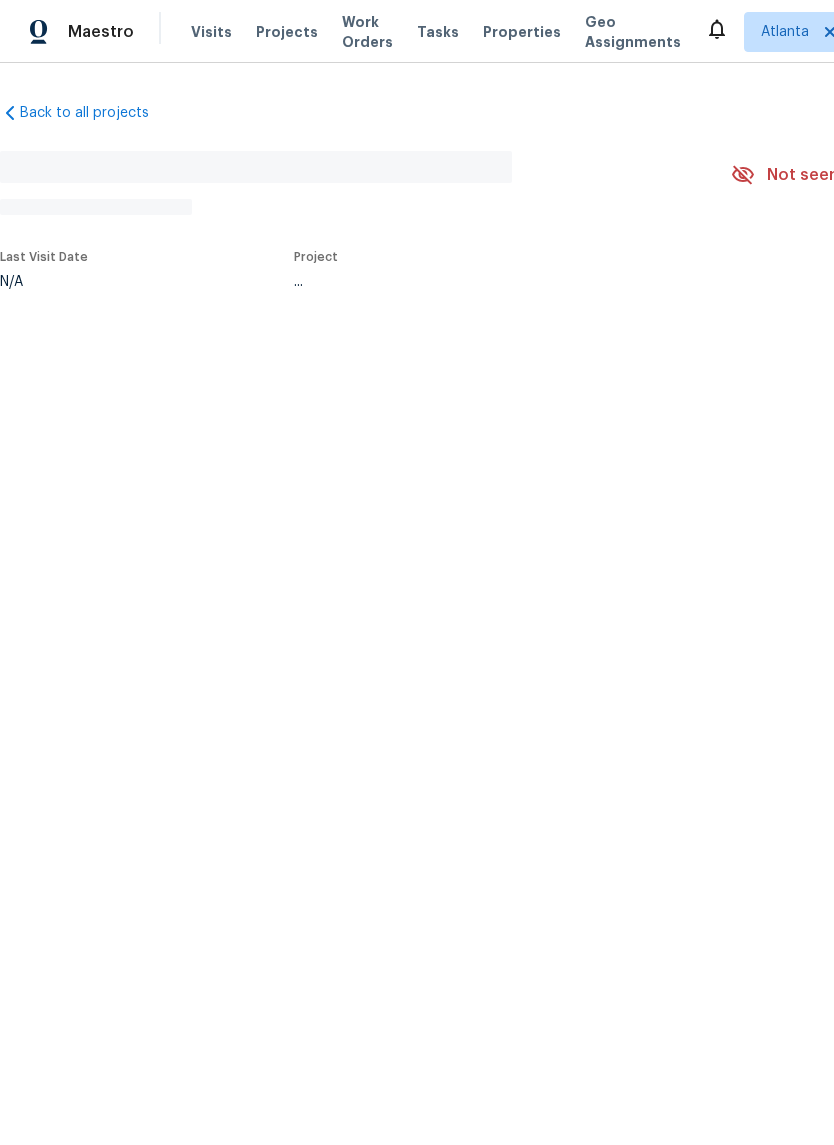 scroll, scrollTop: 0, scrollLeft: 0, axis: both 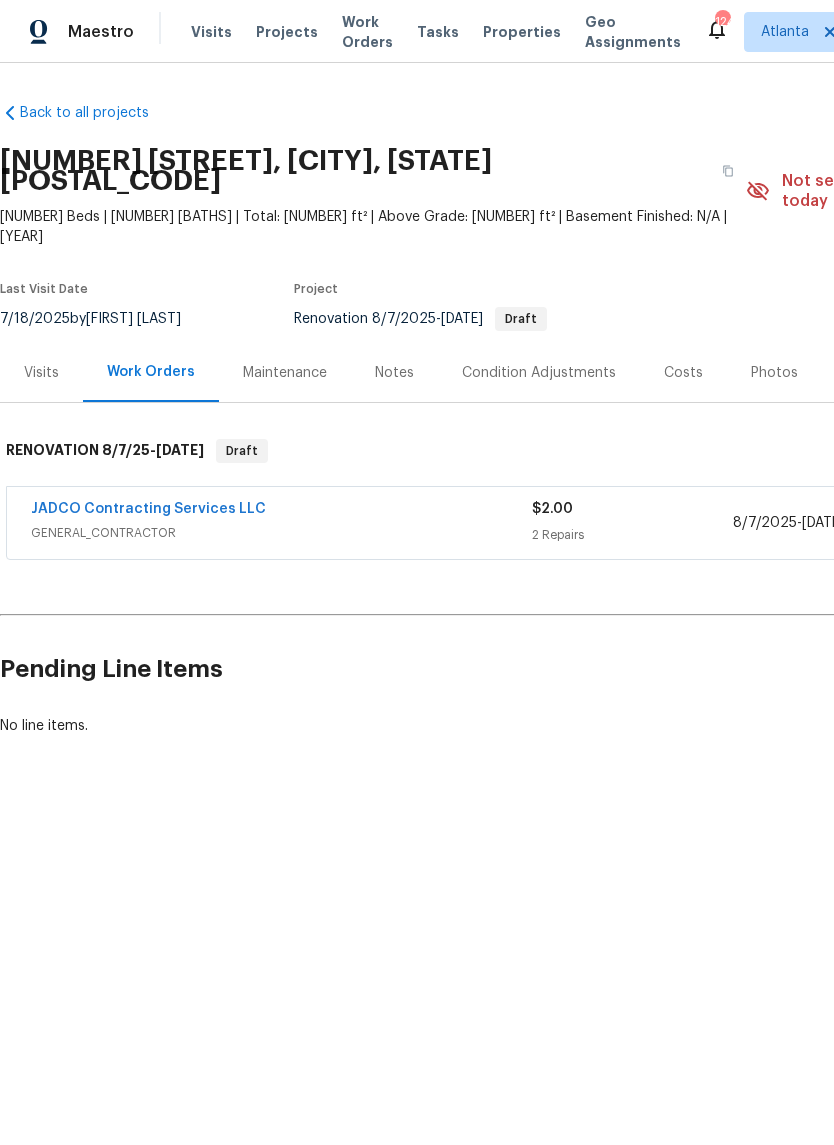 click on "Costs" at bounding box center [683, 372] 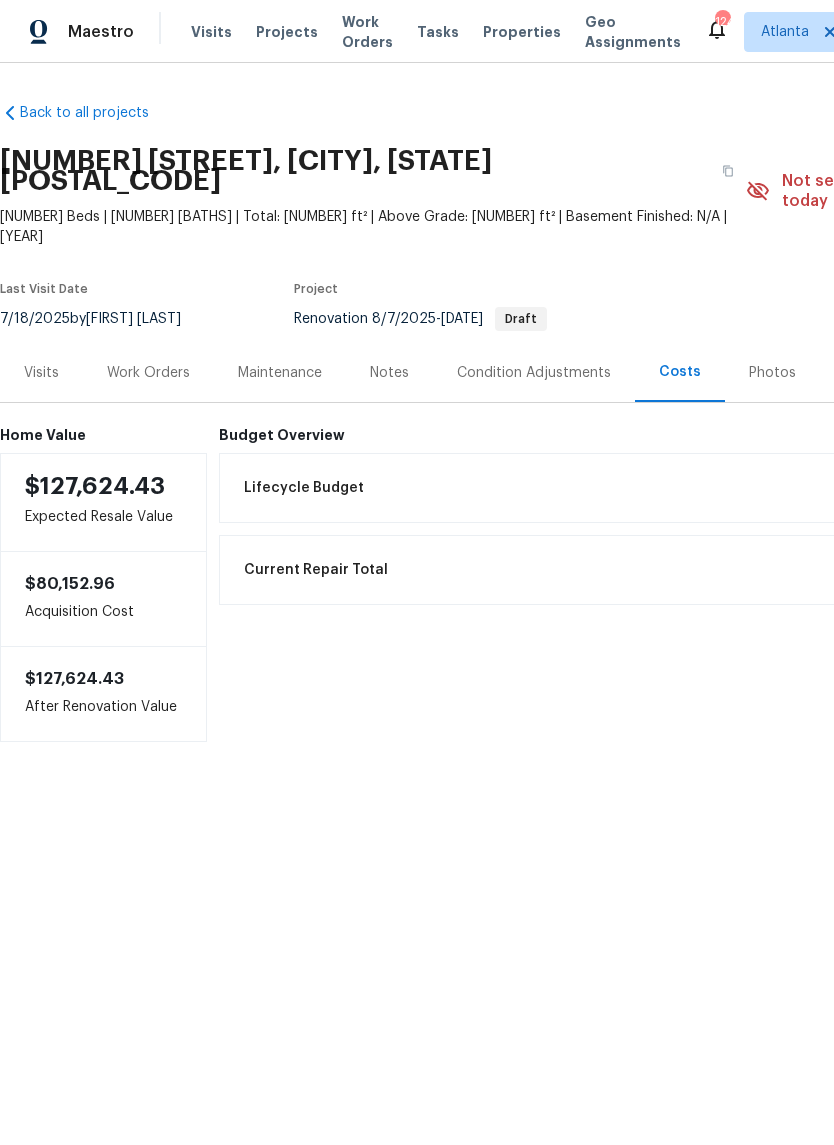 scroll, scrollTop: 0, scrollLeft: 0, axis: both 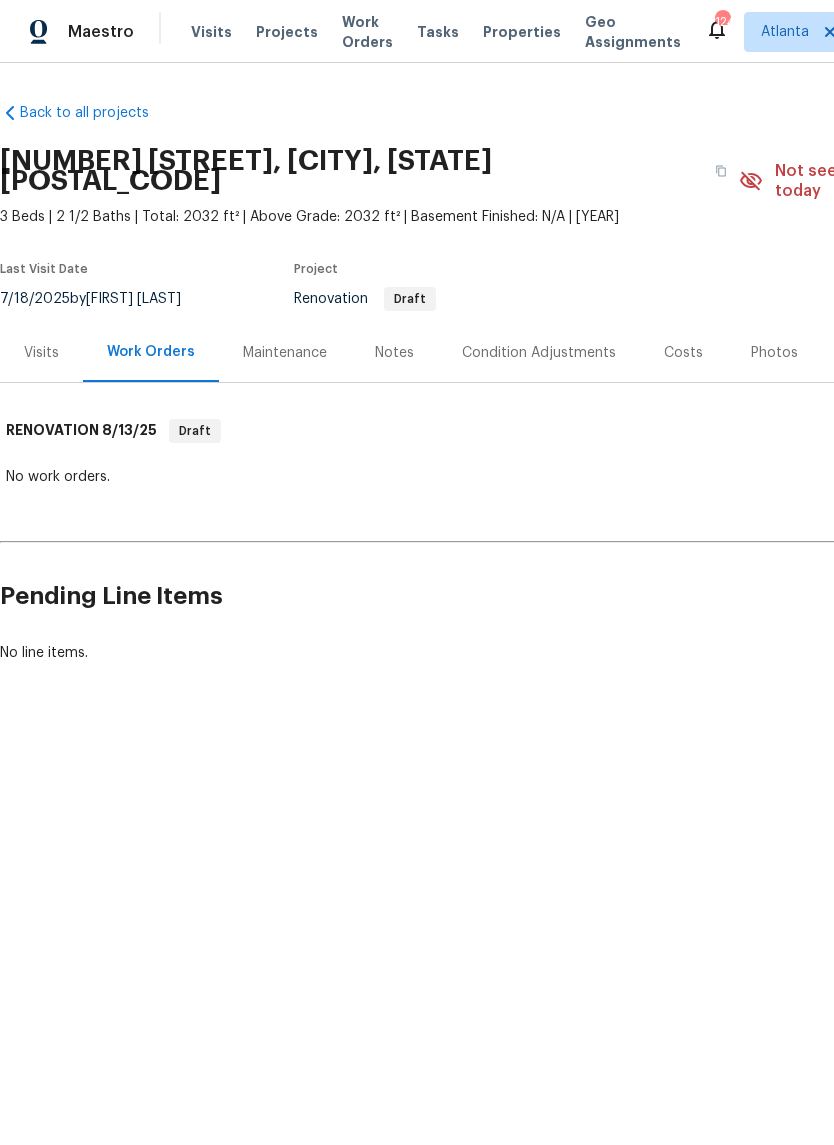 click on "Costs" at bounding box center (683, 353) 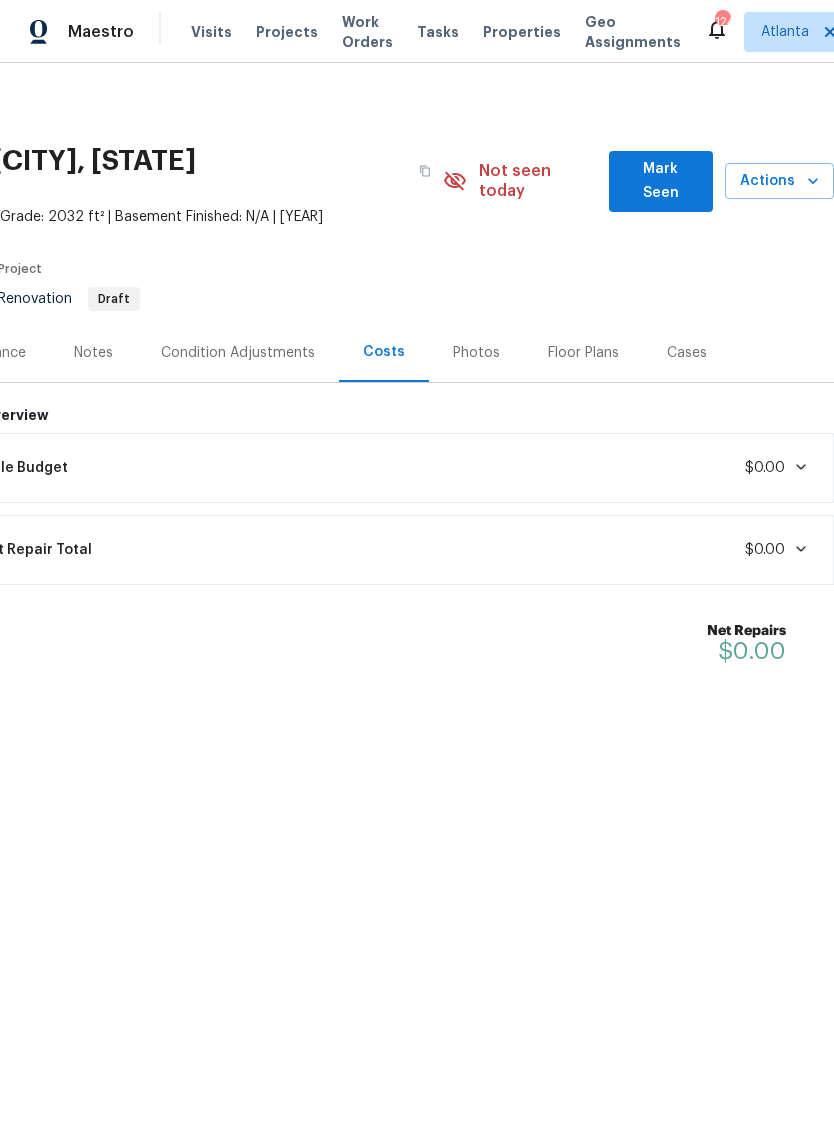 scroll, scrollTop: 0, scrollLeft: 296, axis: horizontal 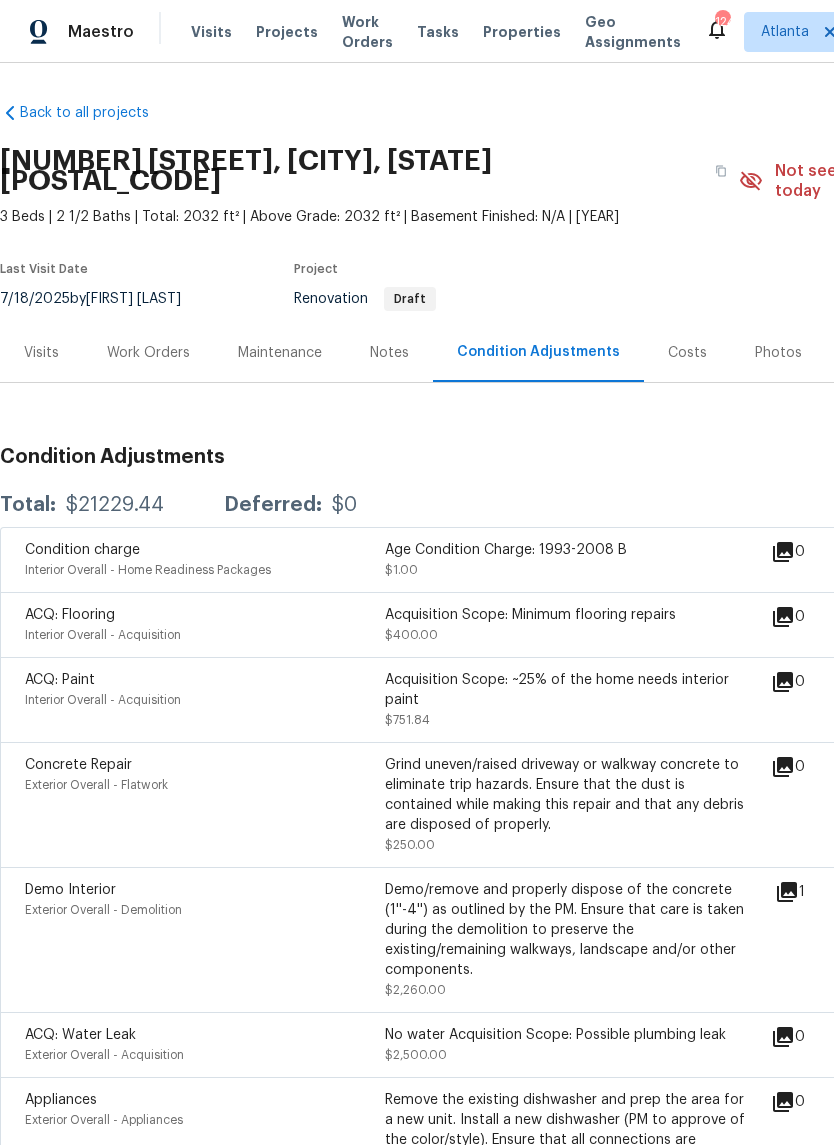 click on "Visits" at bounding box center [41, 353] 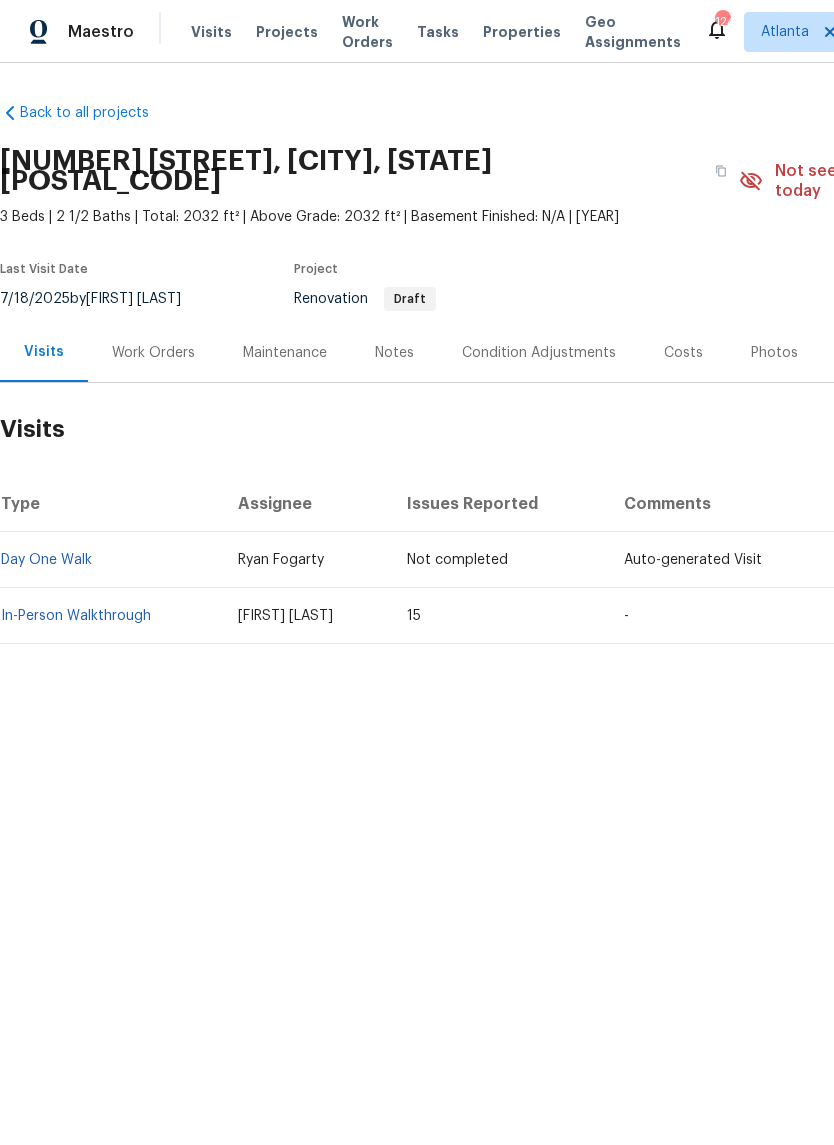 scroll, scrollTop: 0, scrollLeft: 0, axis: both 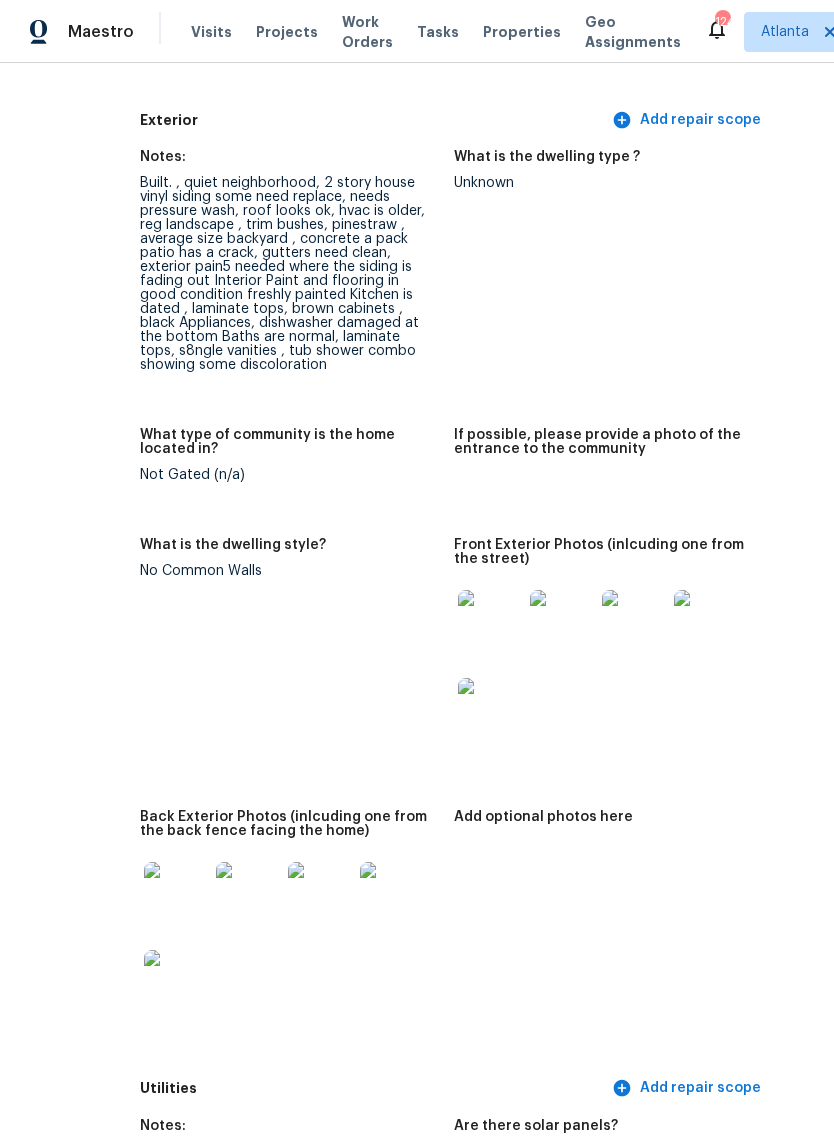 click at bounding box center (634, 622) 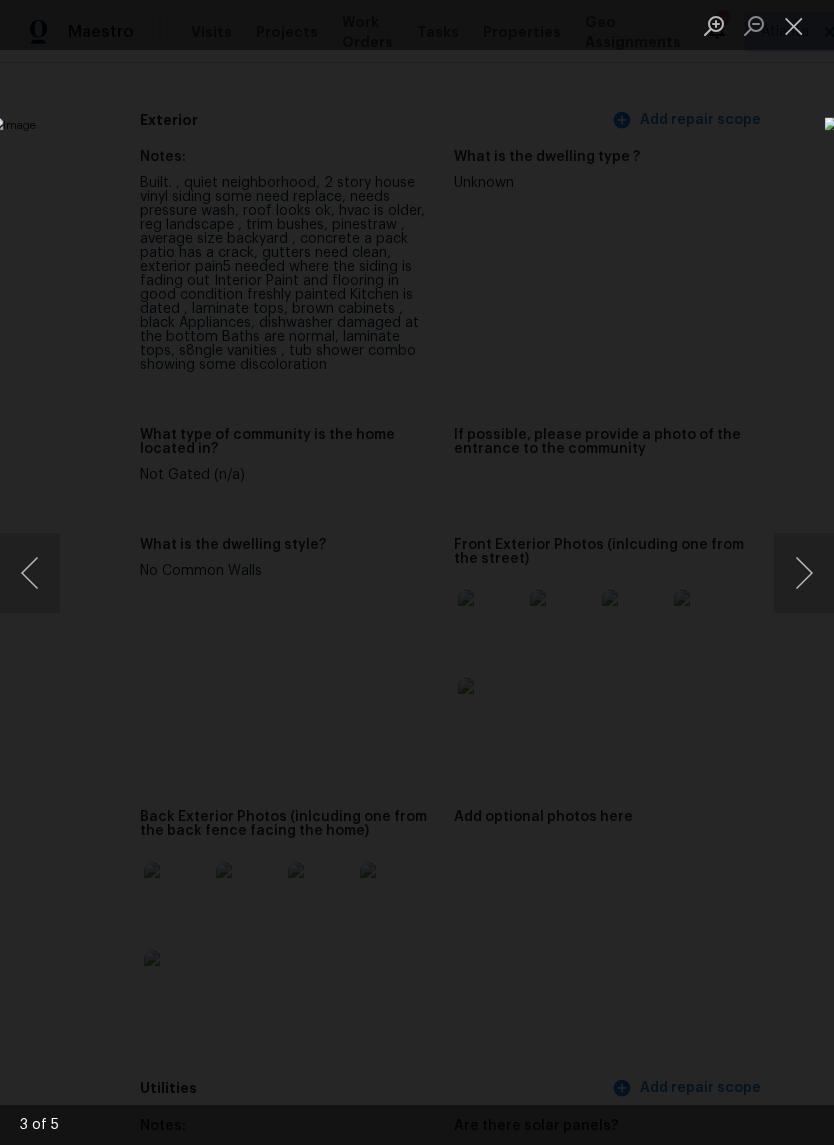 click at bounding box center (804, 573) 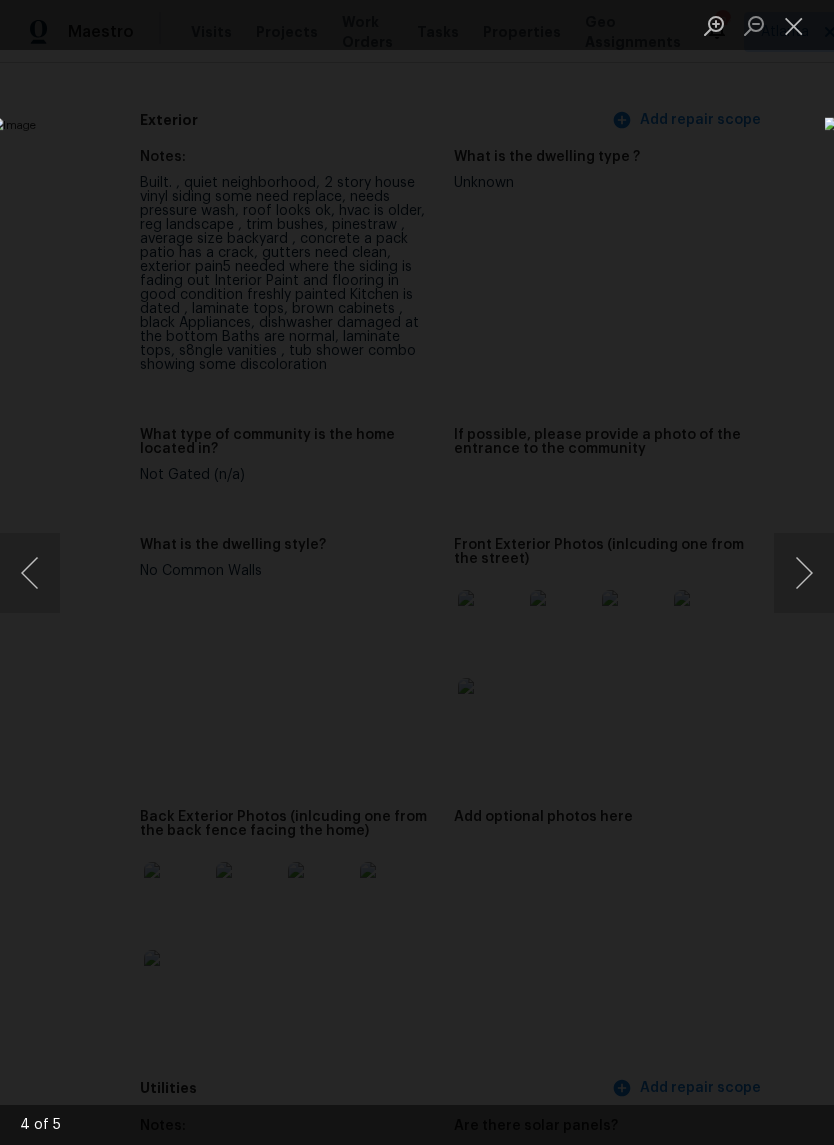 click at bounding box center (804, 573) 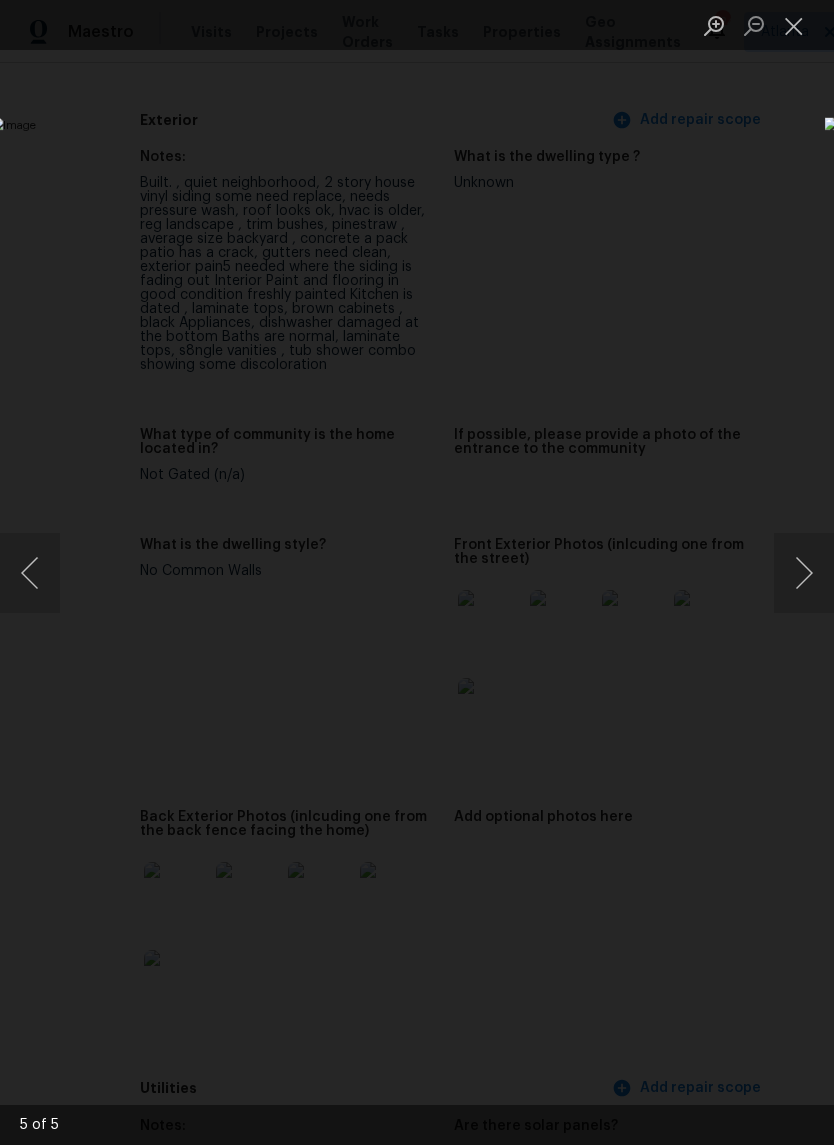 click at bounding box center (804, 573) 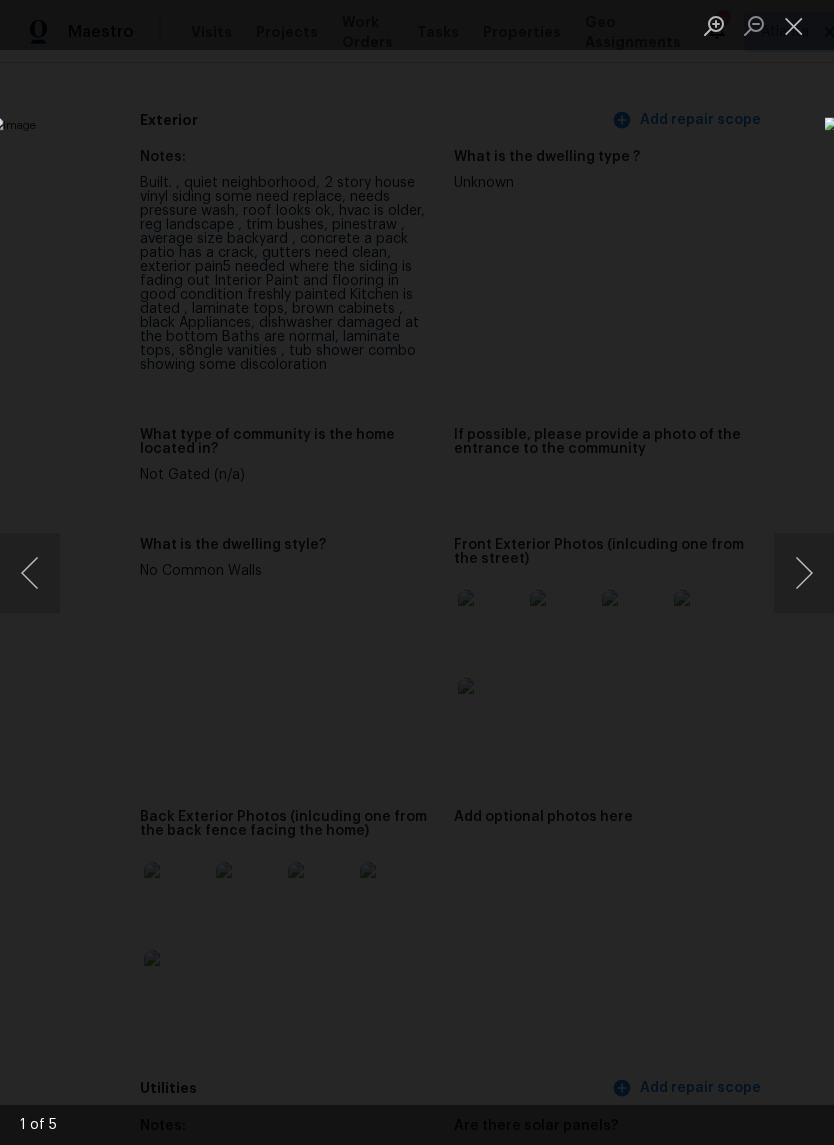 click at bounding box center (804, 573) 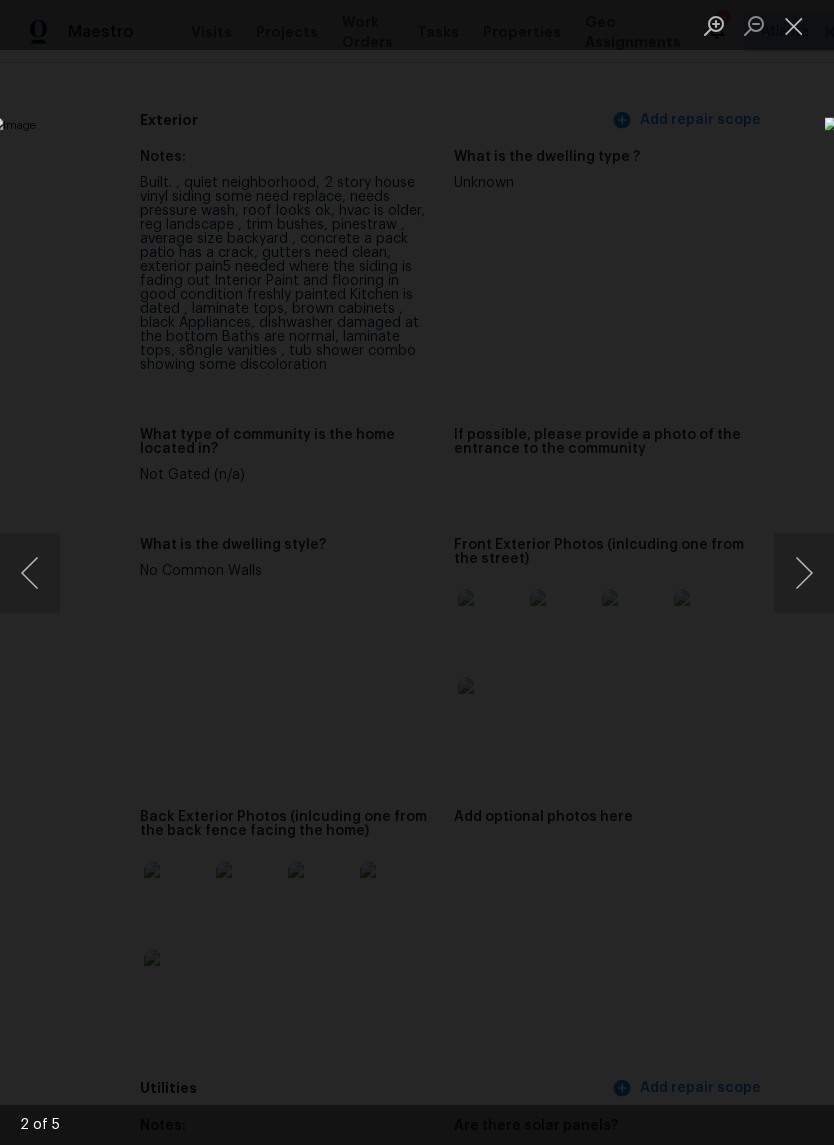 click at bounding box center [804, 573] 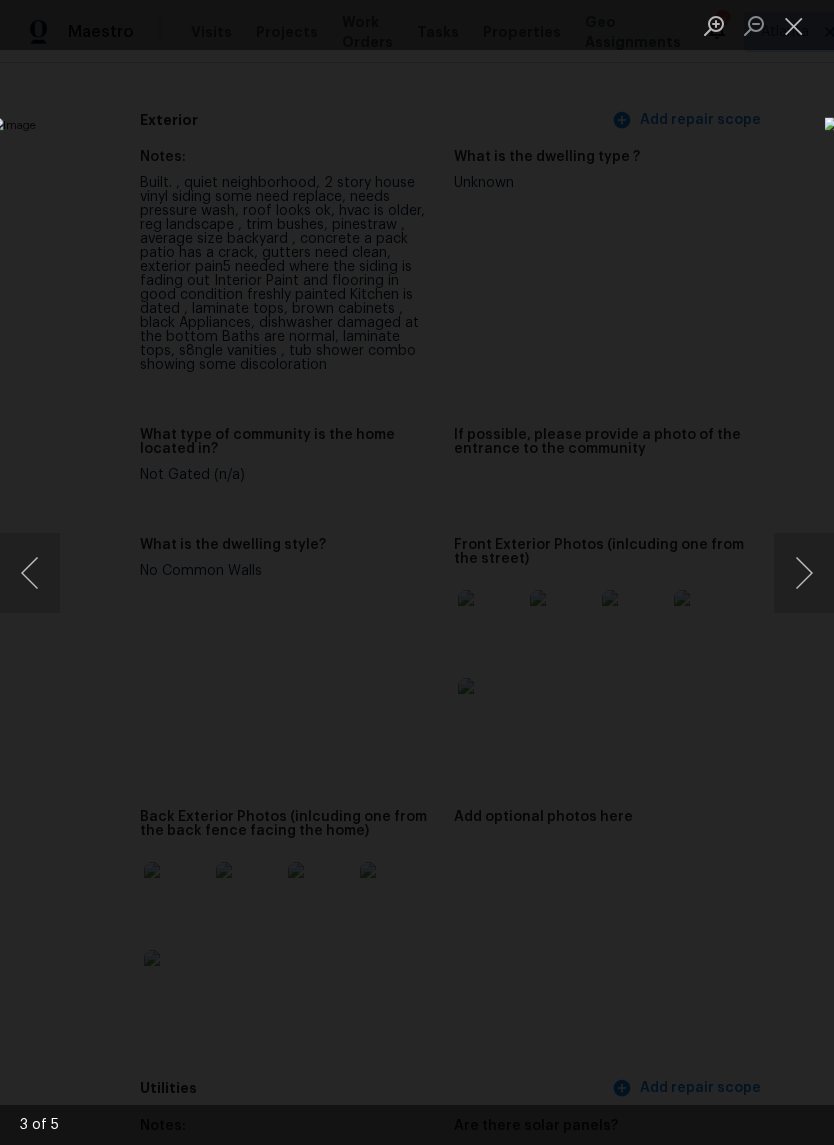 click at bounding box center [794, 25] 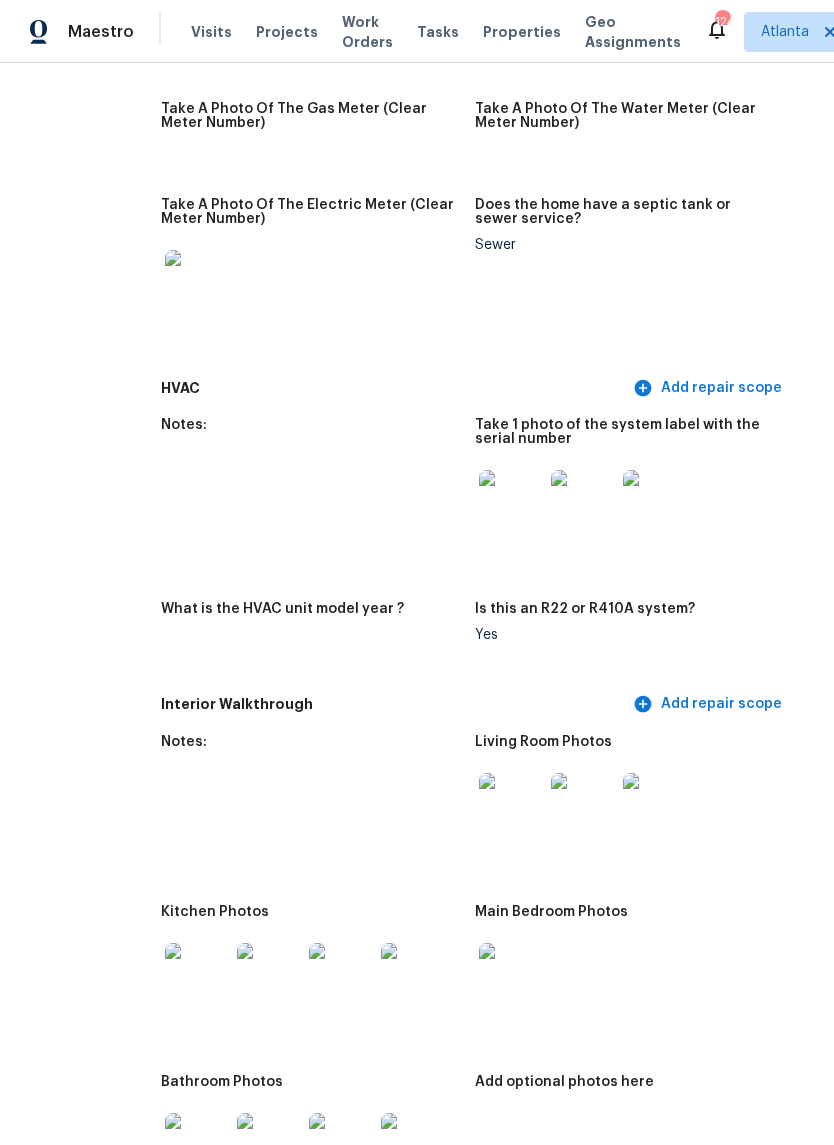 scroll, scrollTop: 2088, scrollLeft: 32, axis: both 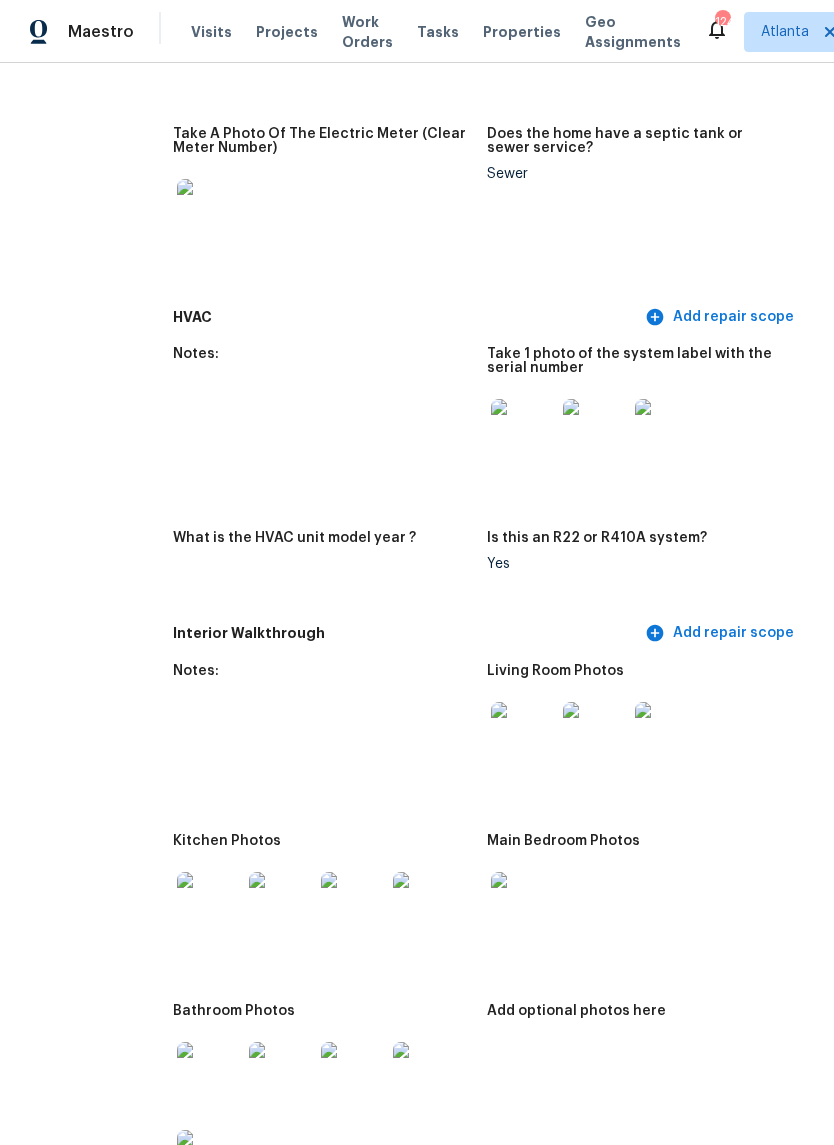 click at bounding box center (523, 734) 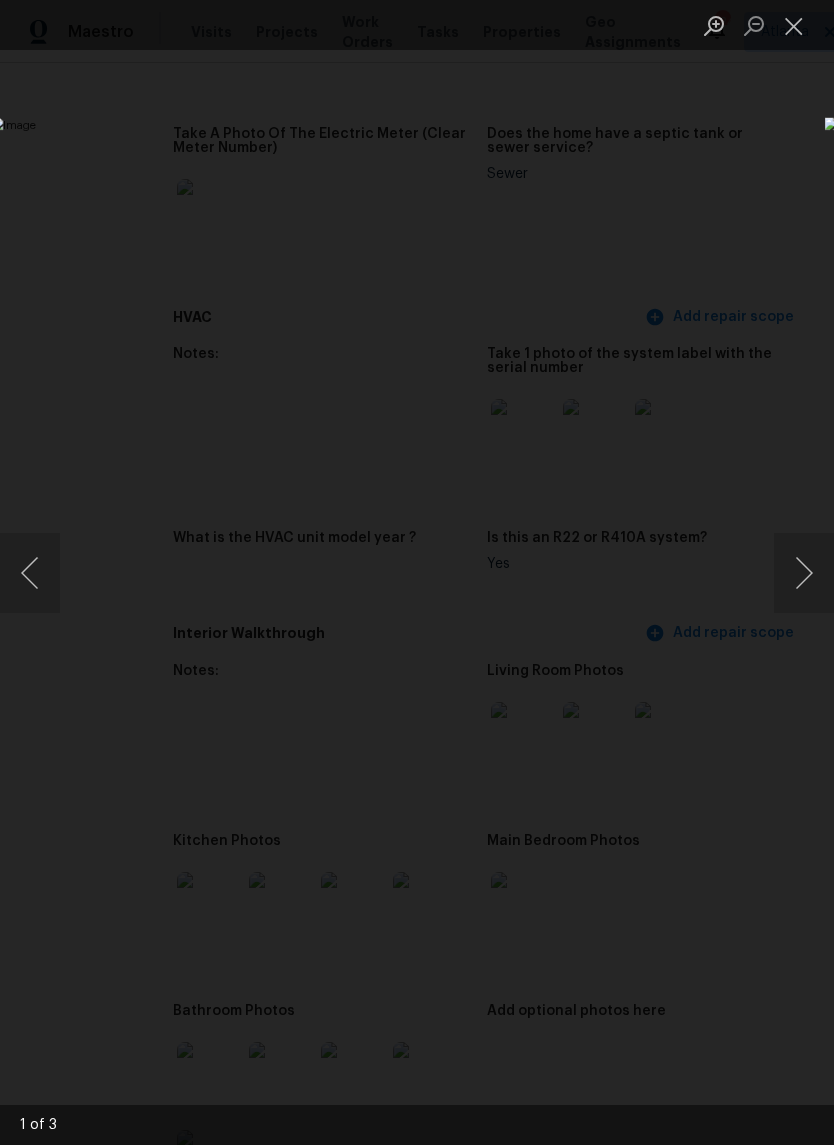 click at bounding box center [804, 573] 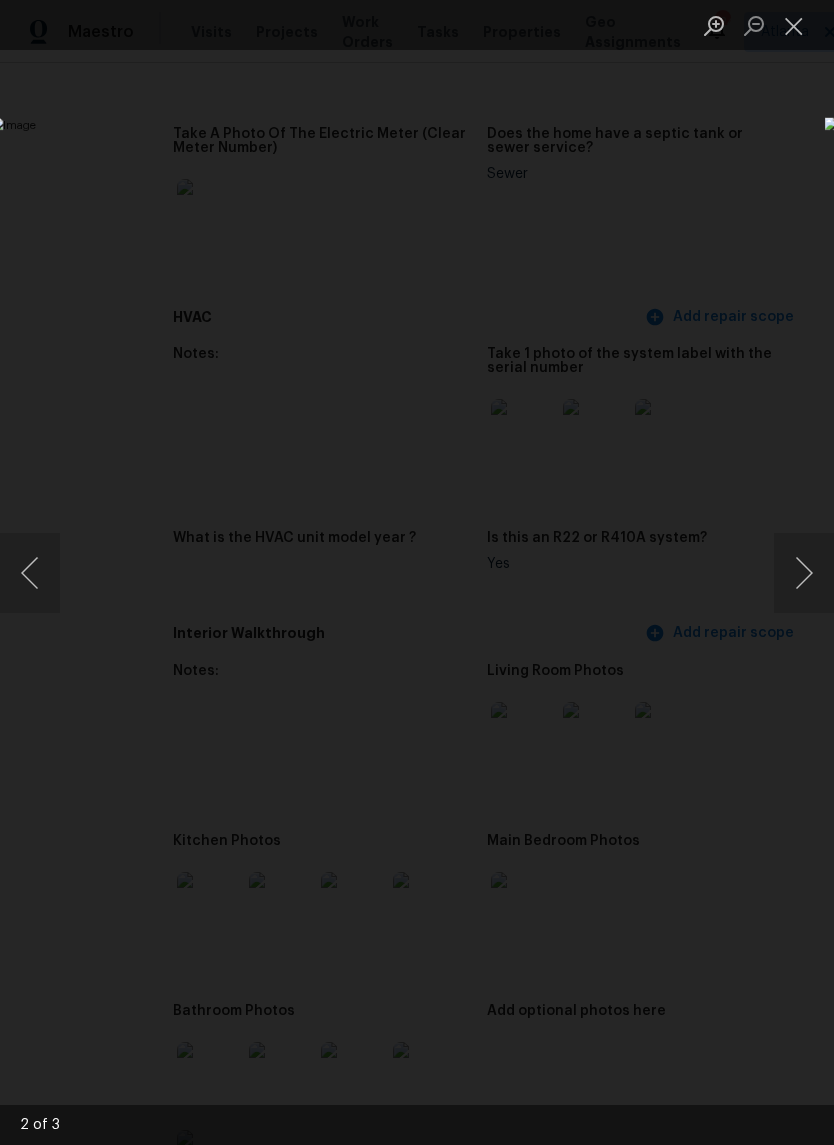 click at bounding box center (804, 573) 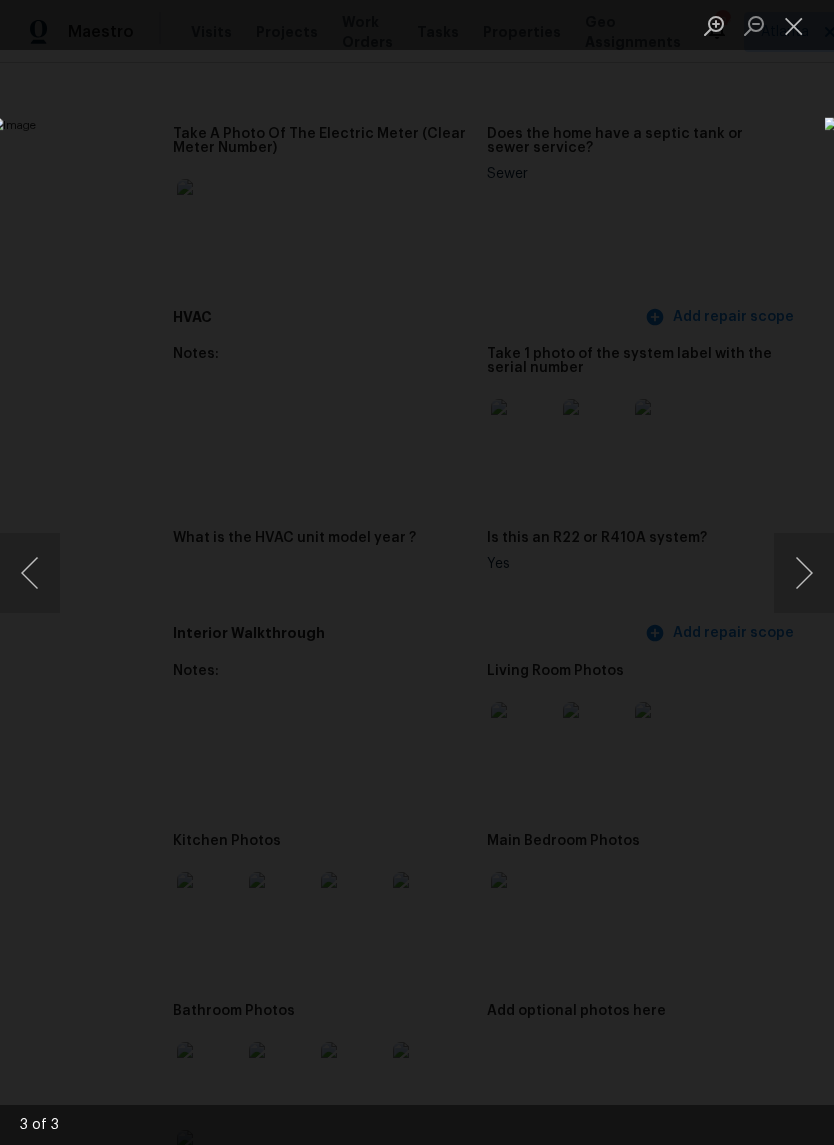 click at bounding box center [804, 573] 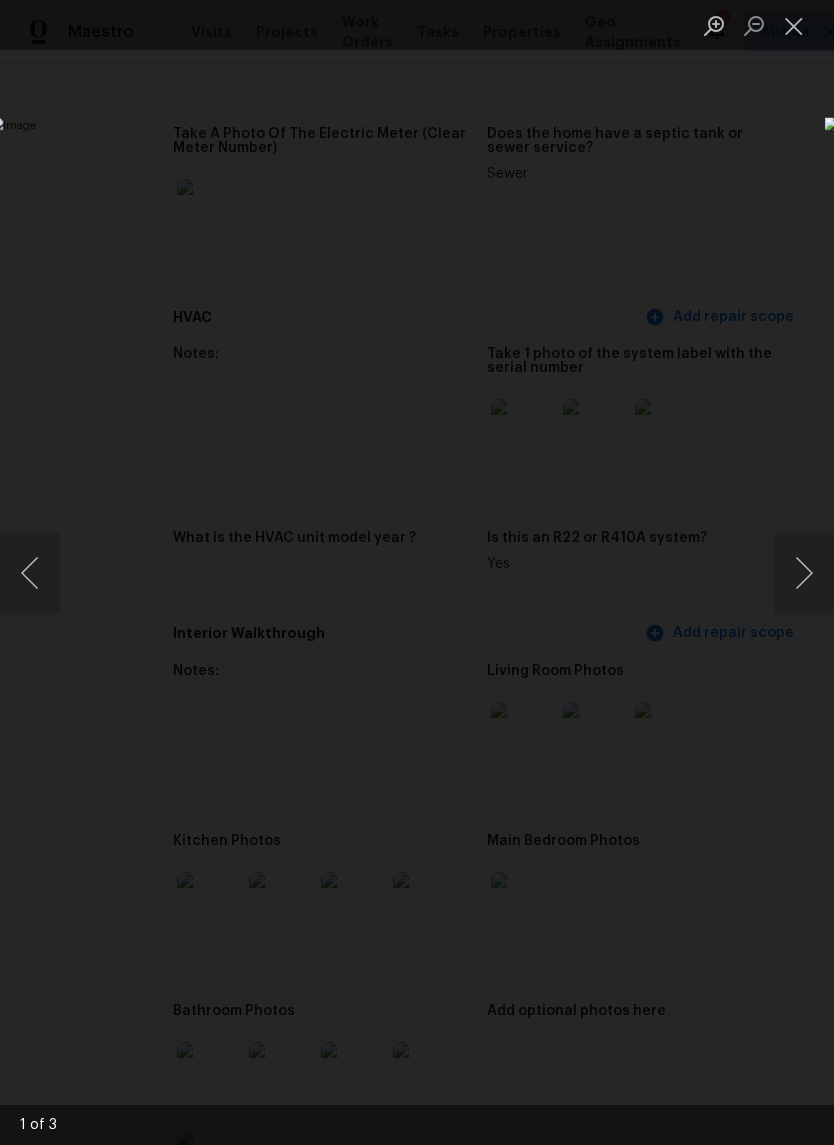 click at bounding box center (804, 573) 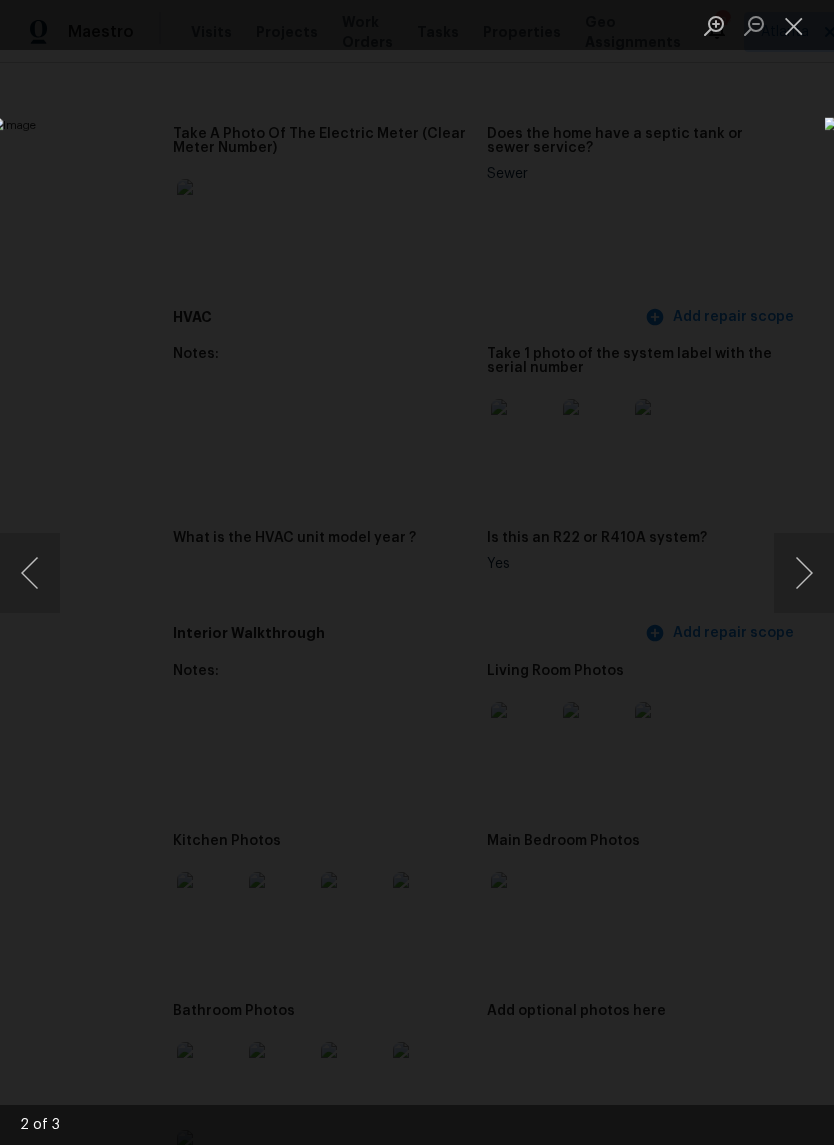 click at bounding box center [794, 25] 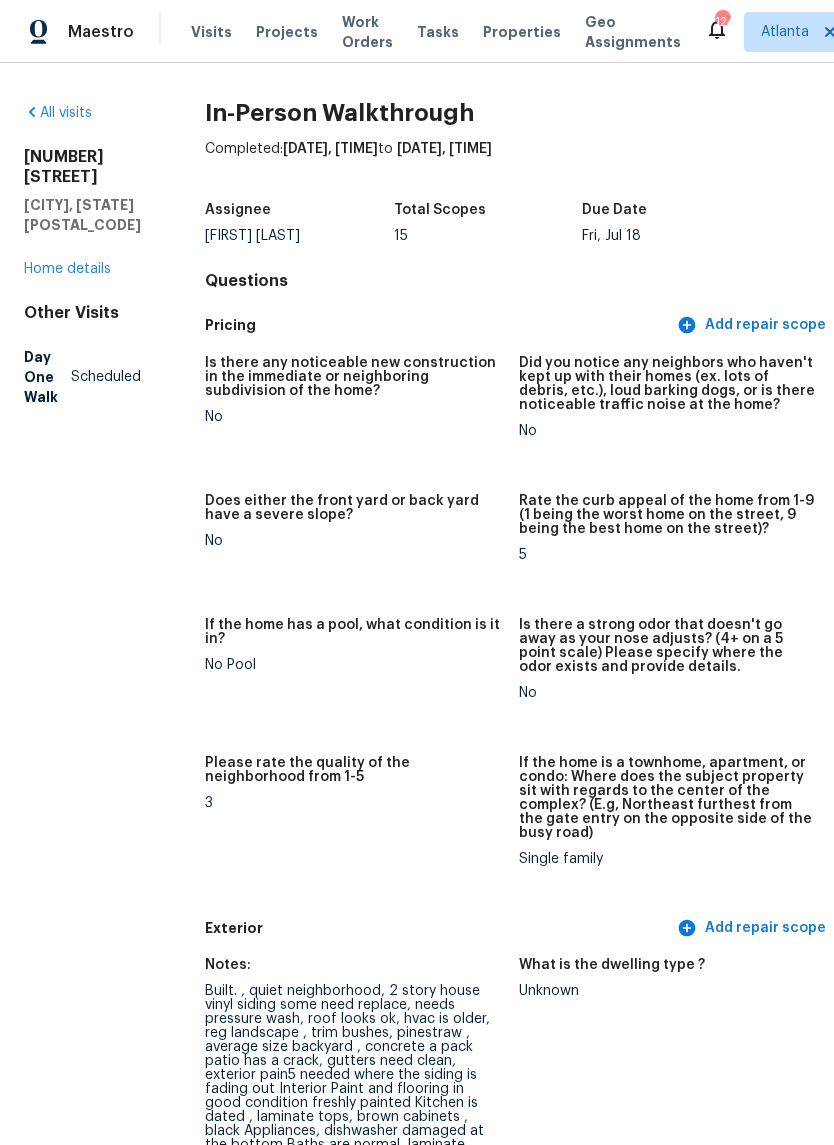 scroll, scrollTop: 0, scrollLeft: 0, axis: both 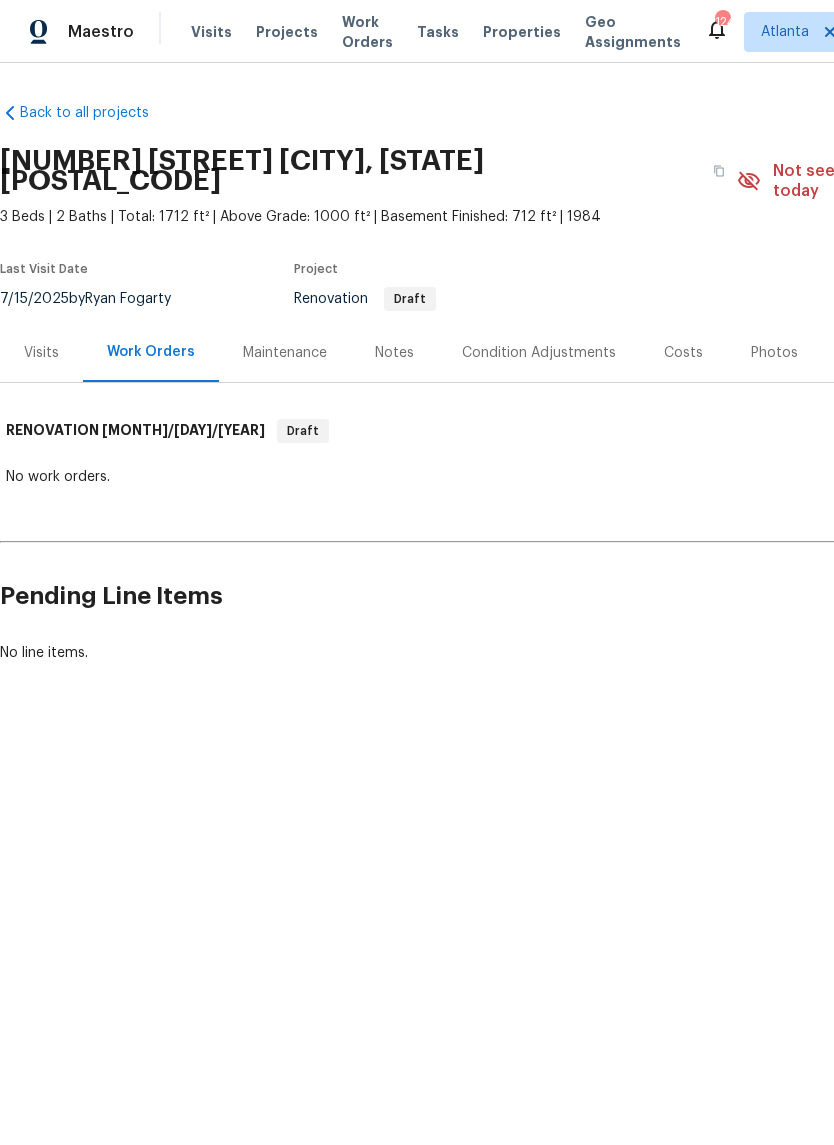click on "Costs" at bounding box center (683, 353) 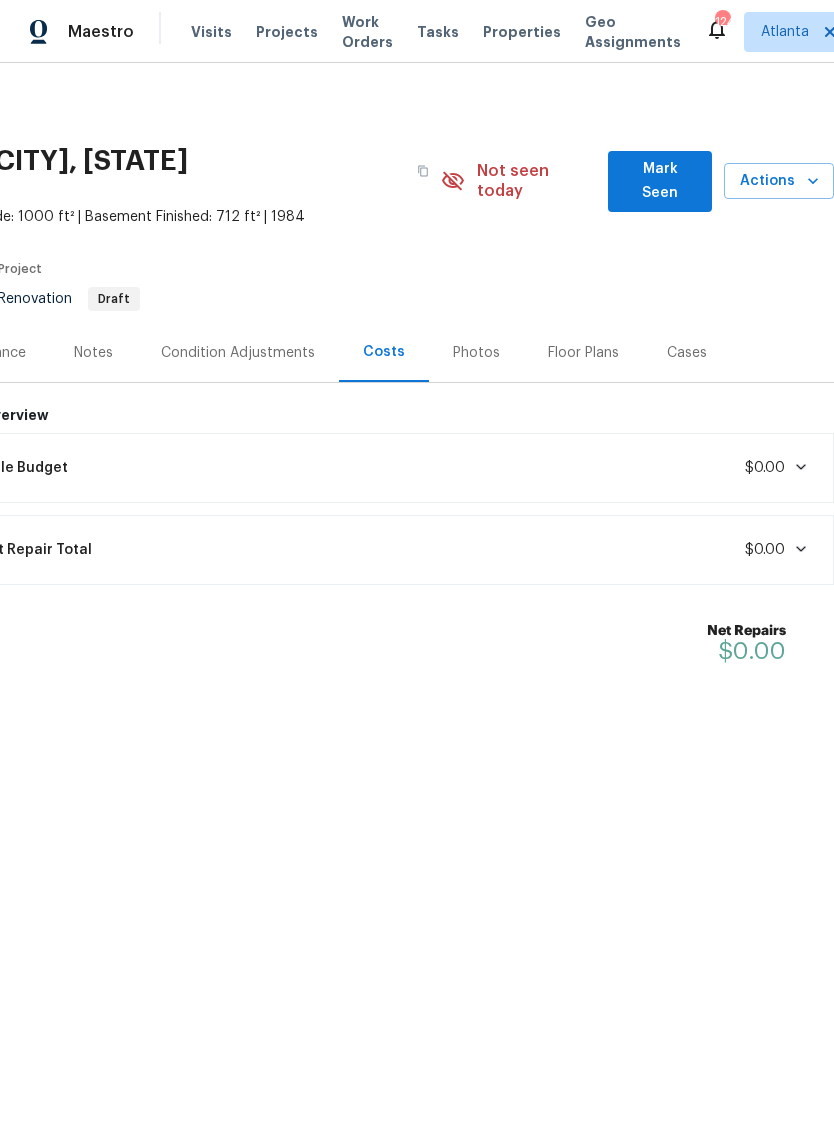 scroll, scrollTop: 0, scrollLeft: 296, axis: horizontal 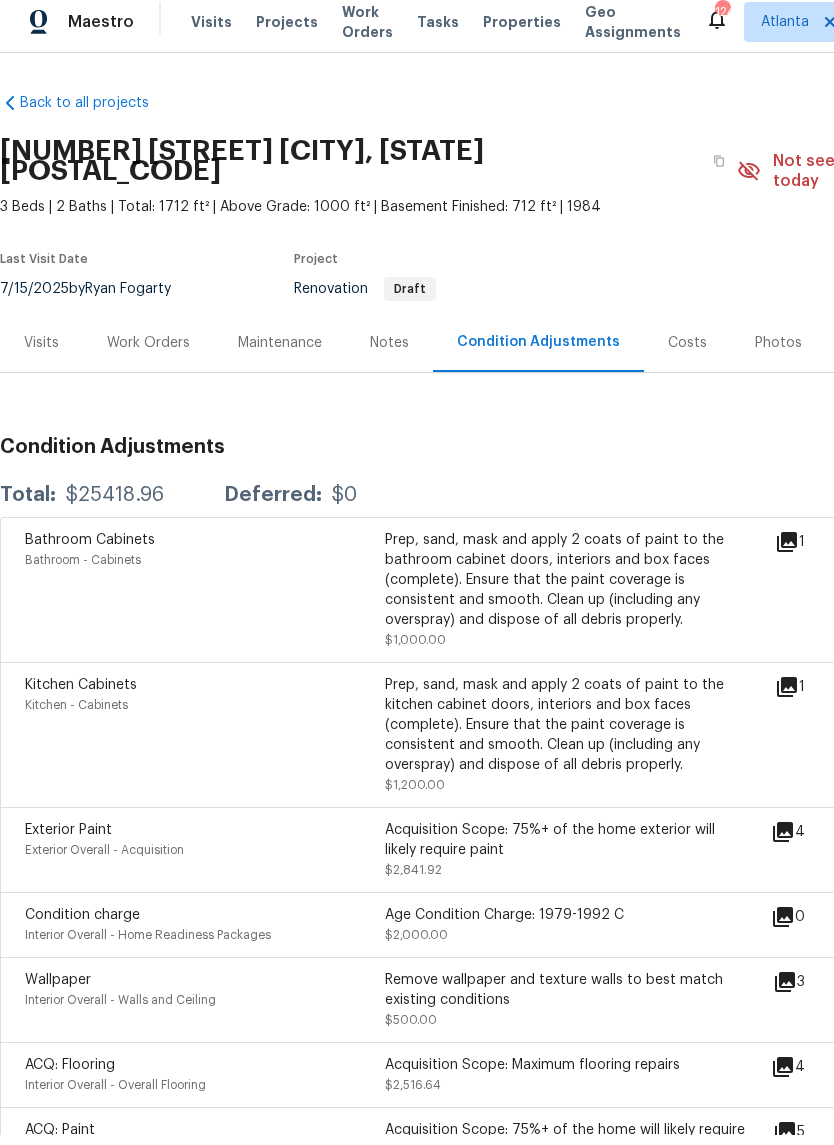 click on "Visits" at bounding box center (41, 352) 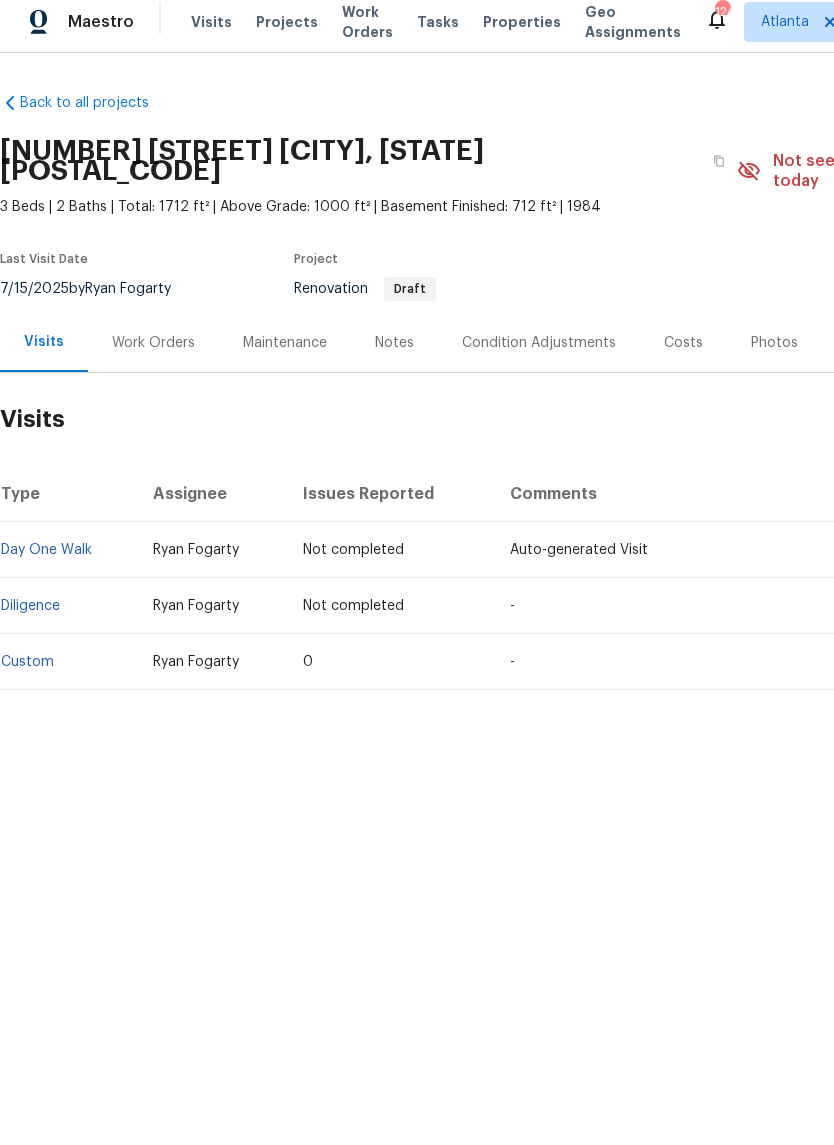 scroll, scrollTop: 0, scrollLeft: 0, axis: both 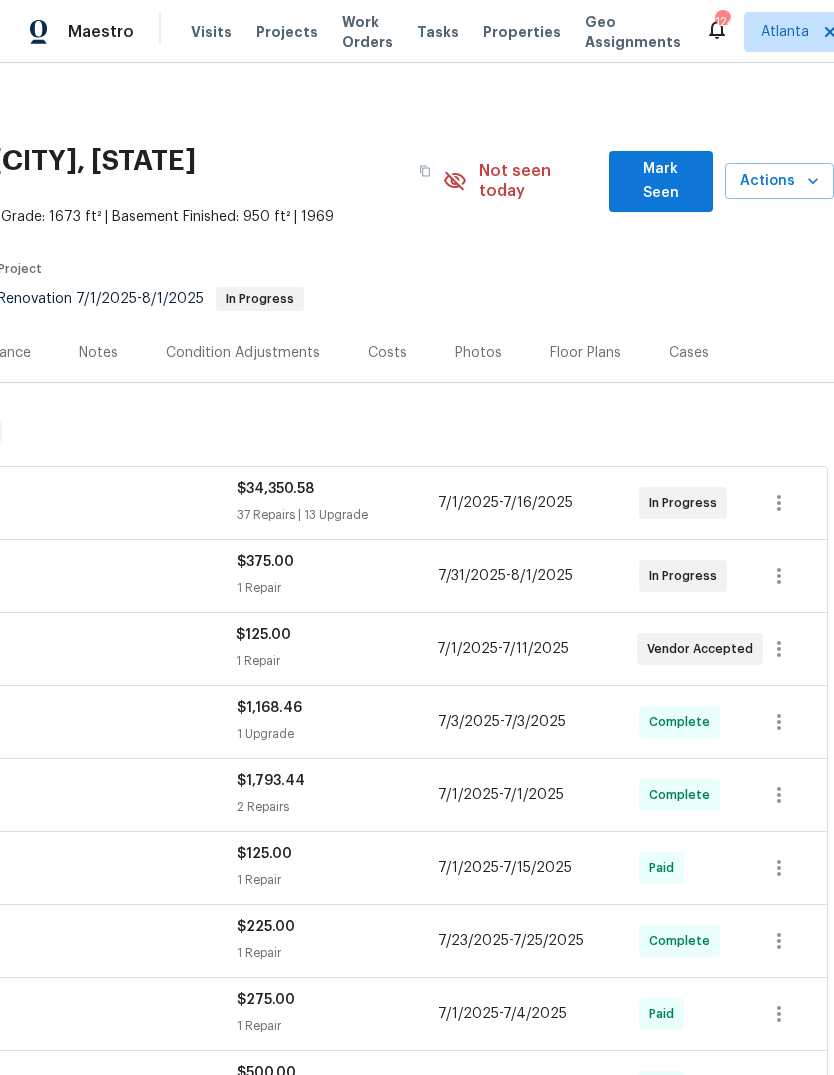 click on "Mark Seen" at bounding box center (661, 181) 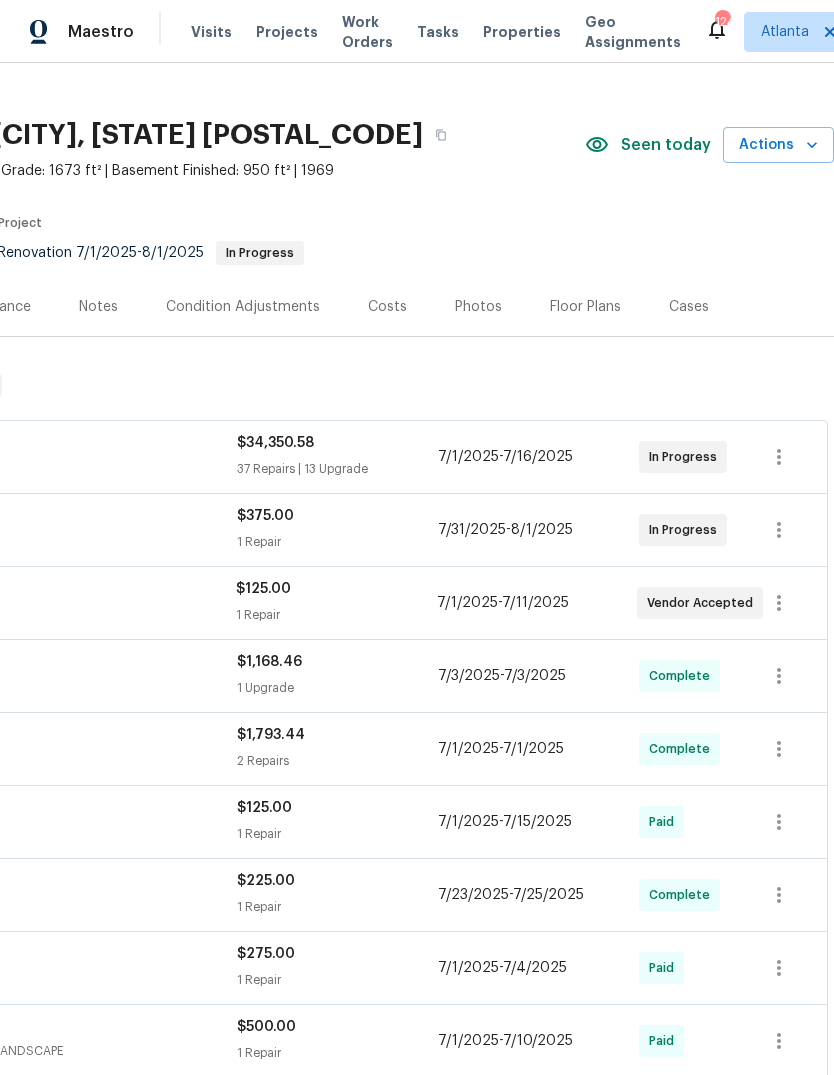 scroll, scrollTop: 26, scrollLeft: 296, axis: both 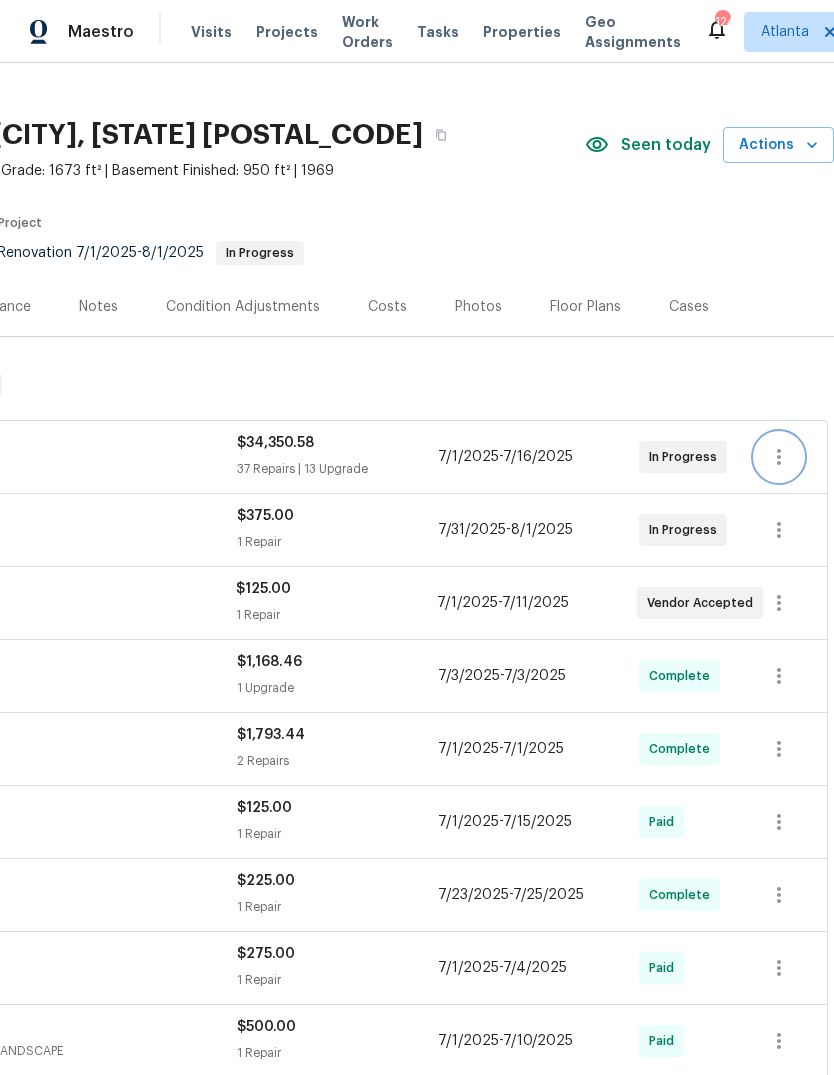 click 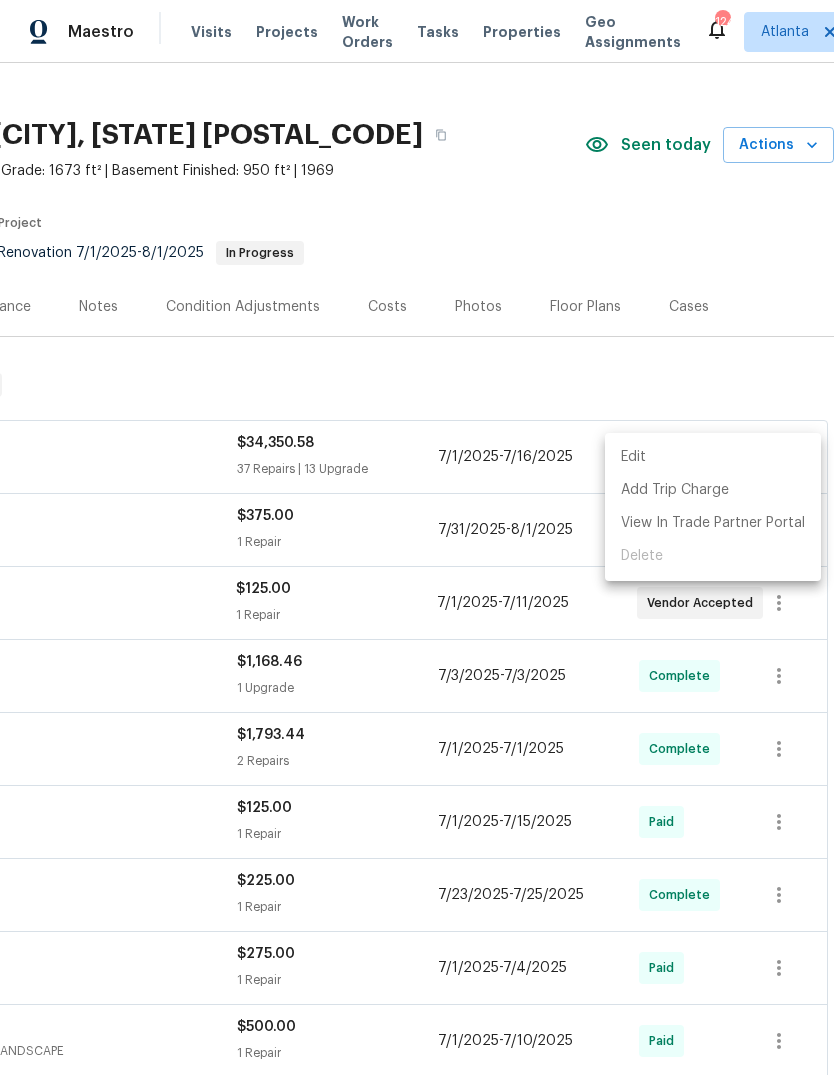 click on "Edit" at bounding box center (713, 457) 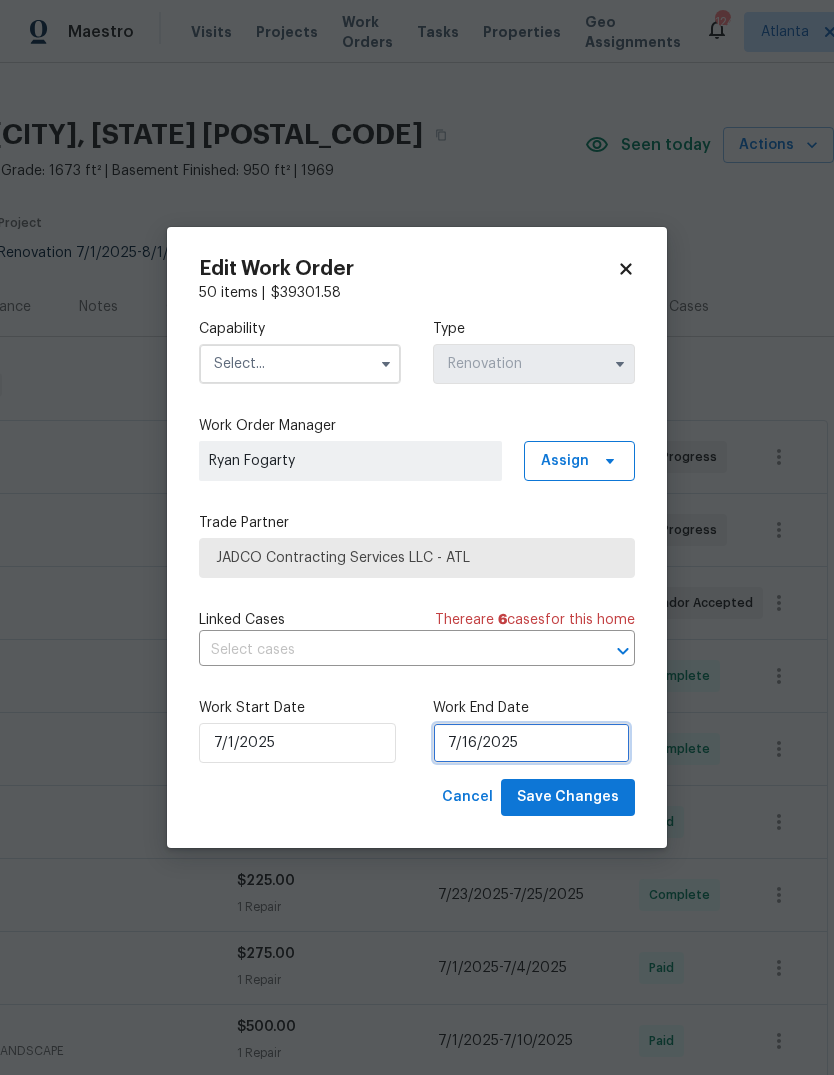 click on "7/16/2025" at bounding box center [531, 743] 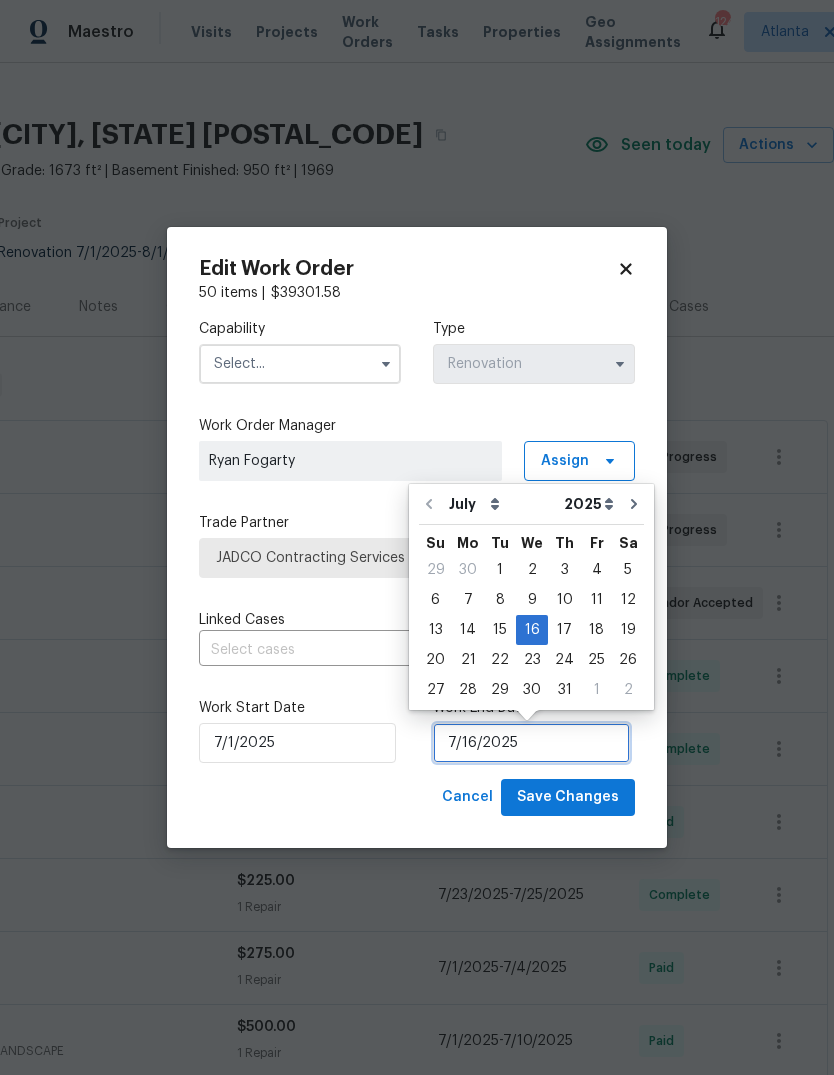 scroll, scrollTop: 15, scrollLeft: 0, axis: vertical 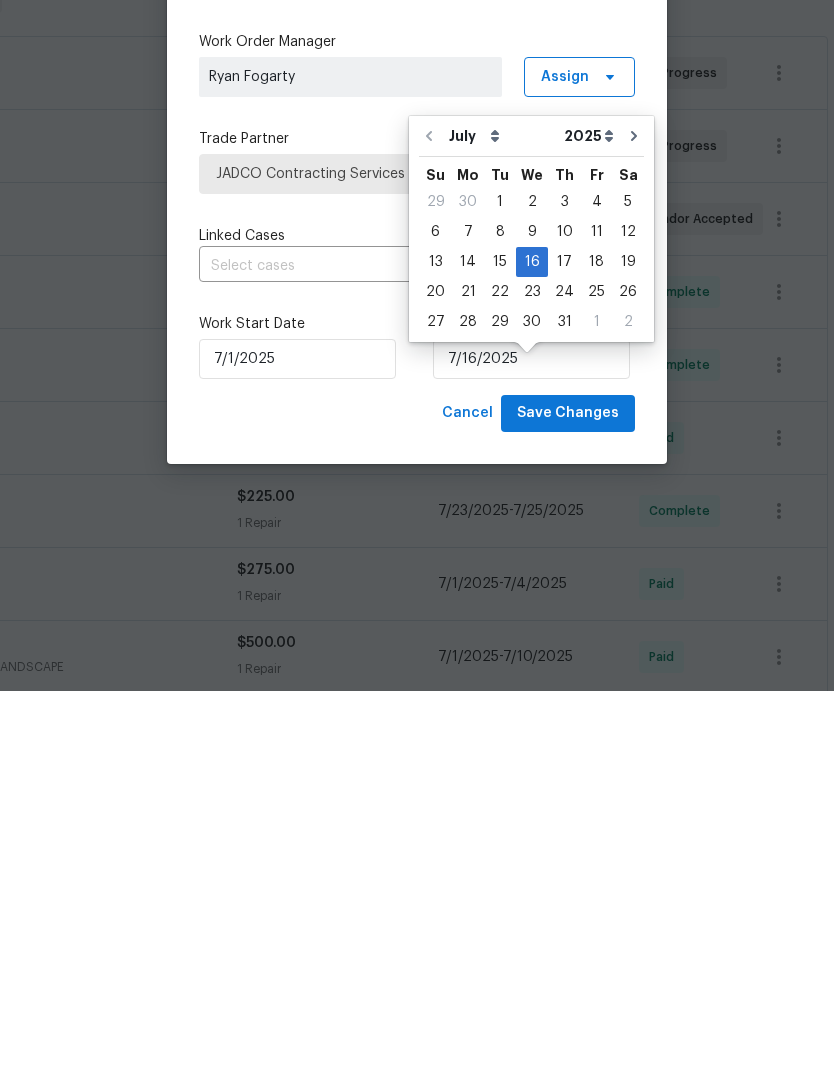 click 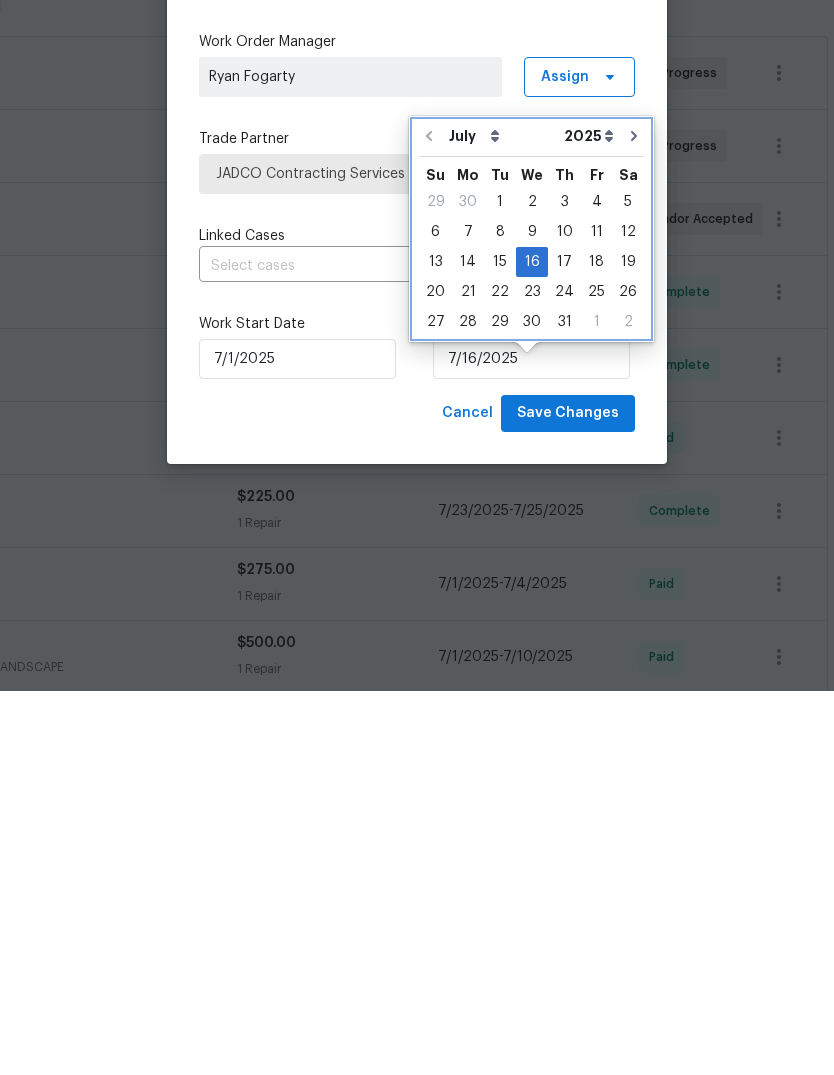 type on "8/16/2025" 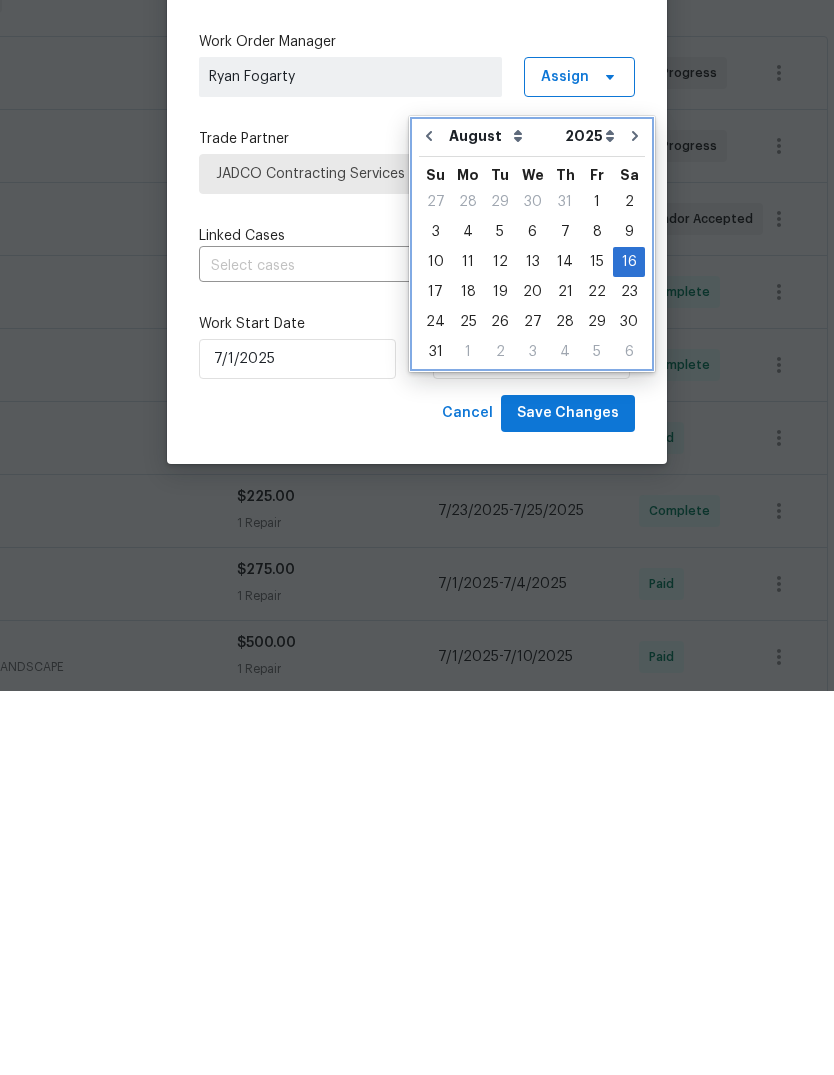 scroll, scrollTop: 75, scrollLeft: 0, axis: vertical 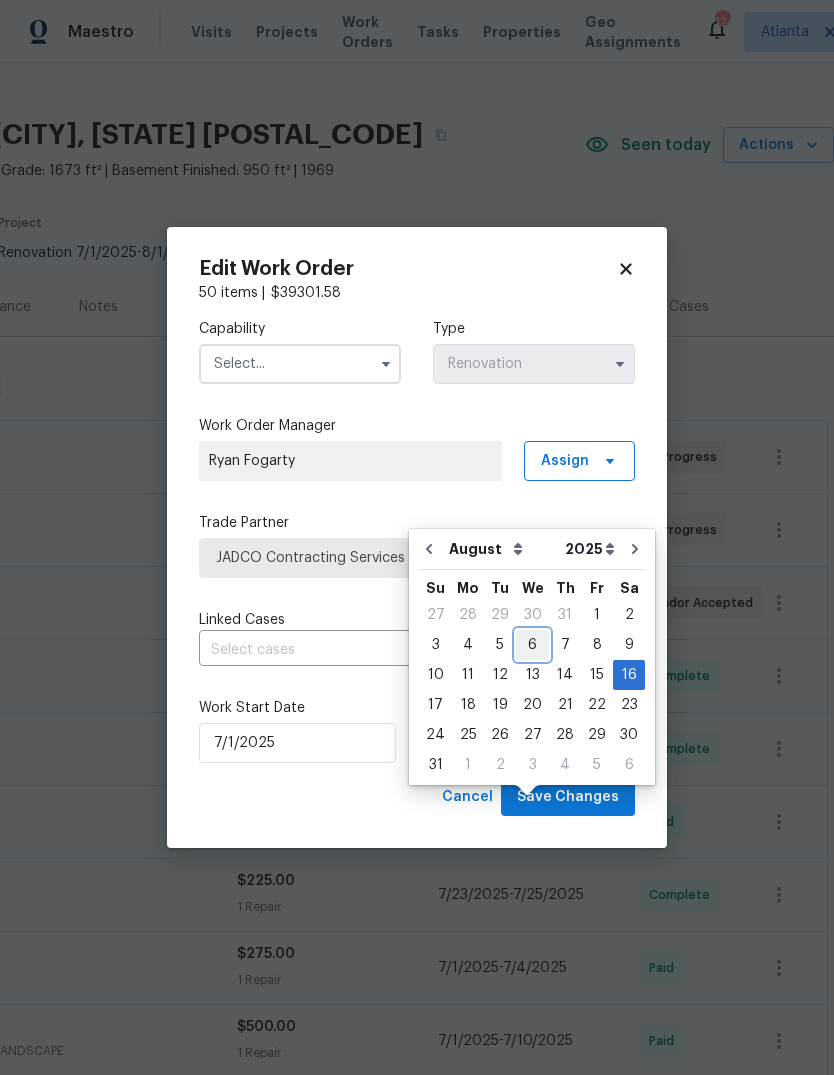 click on "6" at bounding box center [532, 645] 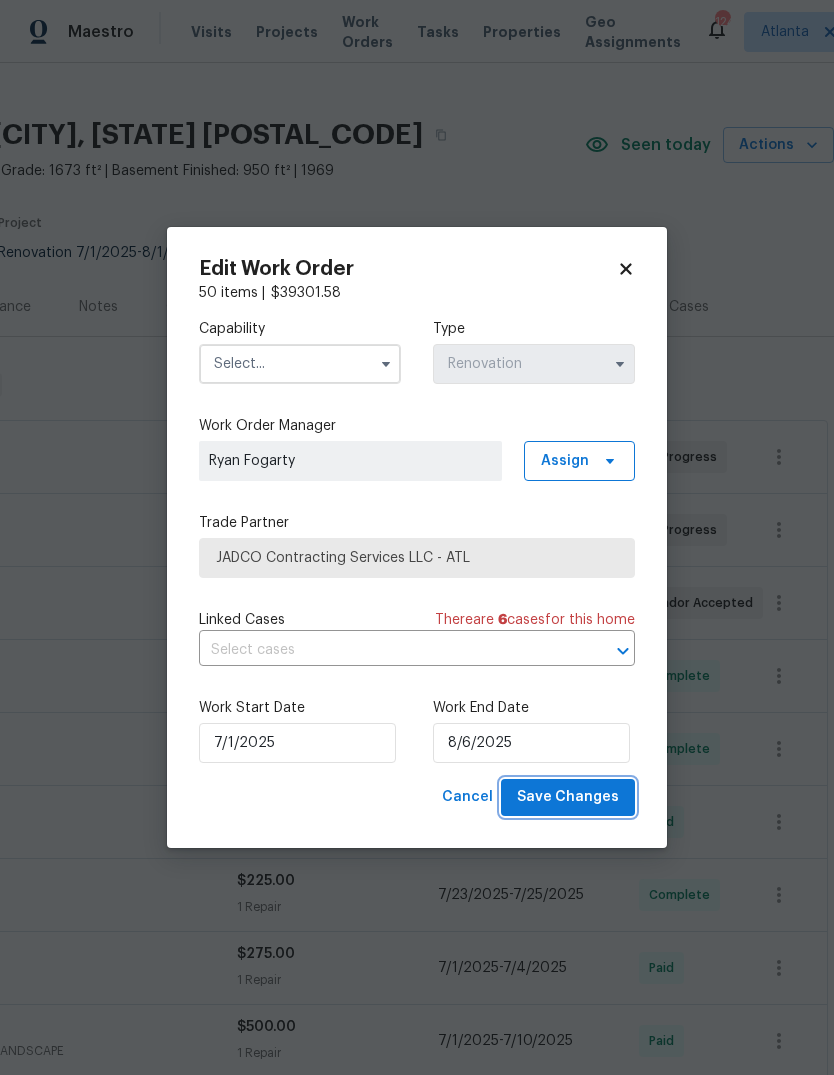 click on "Save Changes" at bounding box center (568, 797) 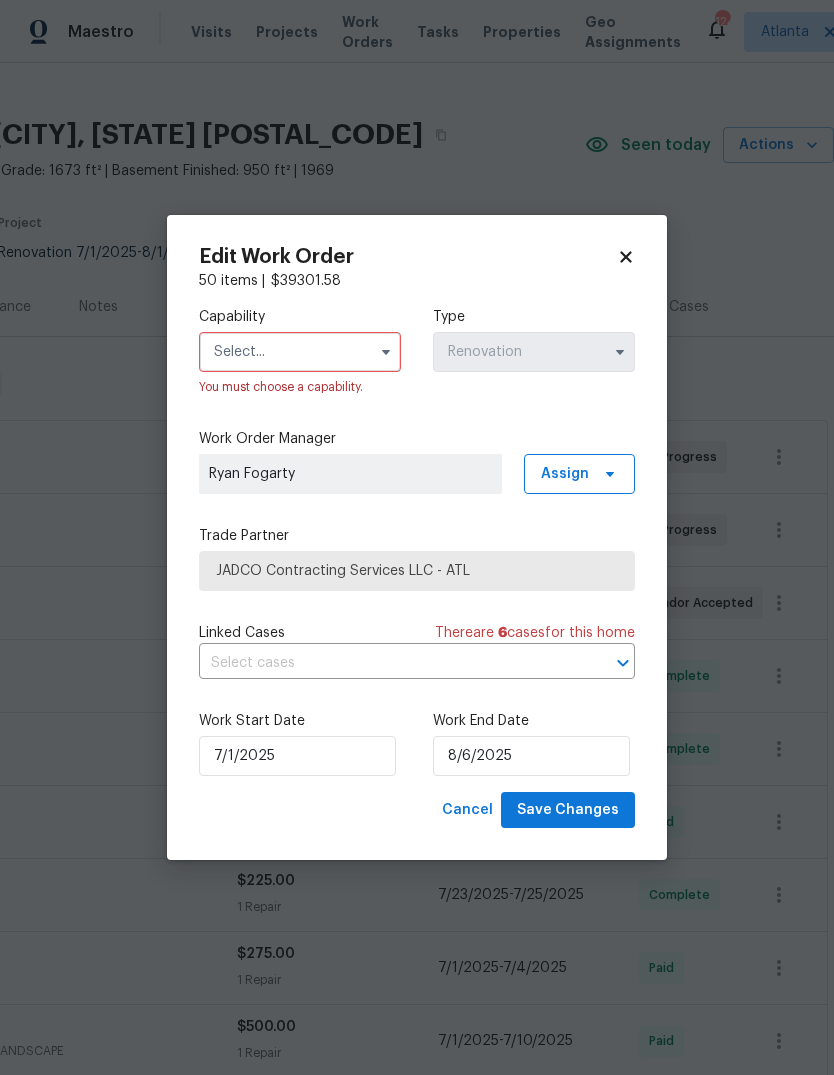 click at bounding box center [300, 352] 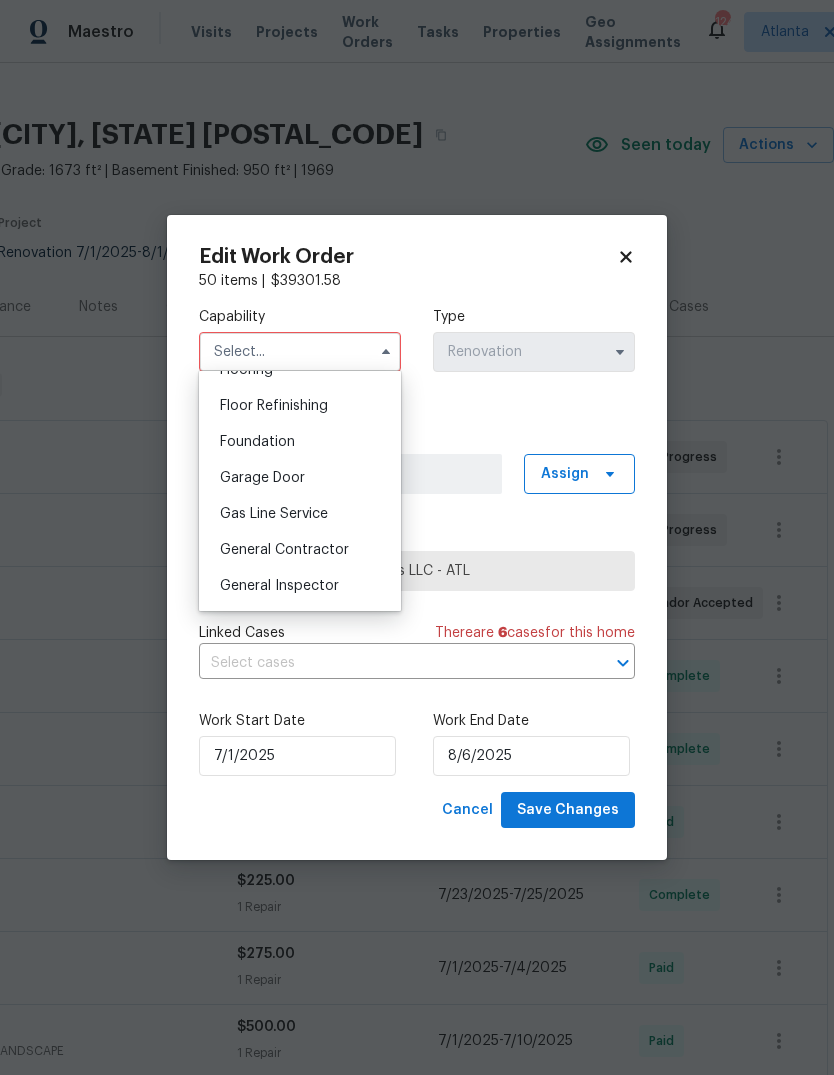 scroll, scrollTop: 801, scrollLeft: 0, axis: vertical 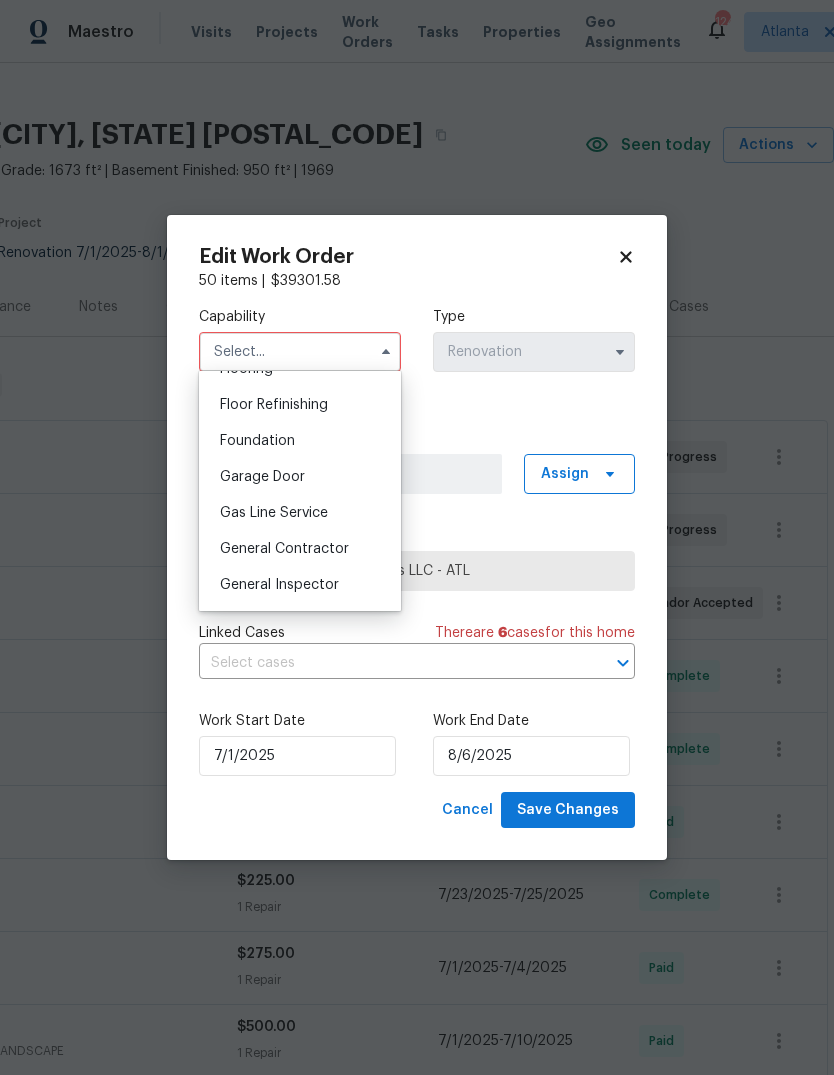 click on "General Contractor" at bounding box center (284, 549) 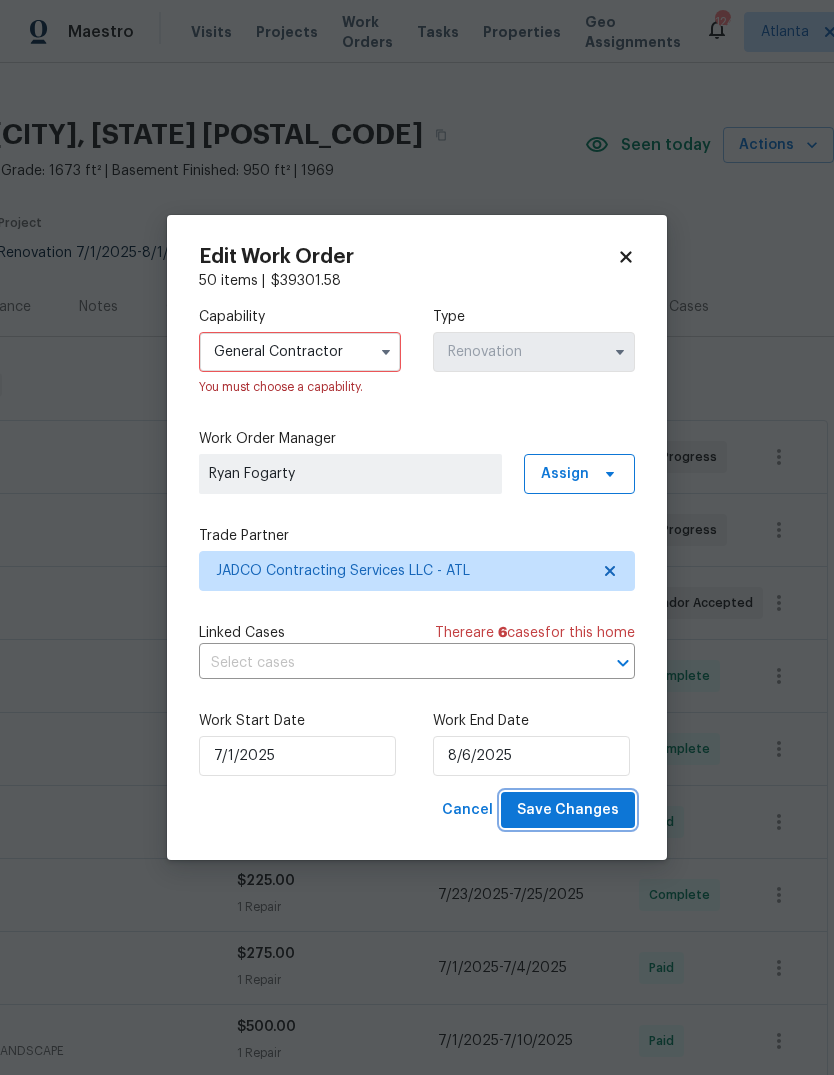 click on "Save Changes" at bounding box center [568, 810] 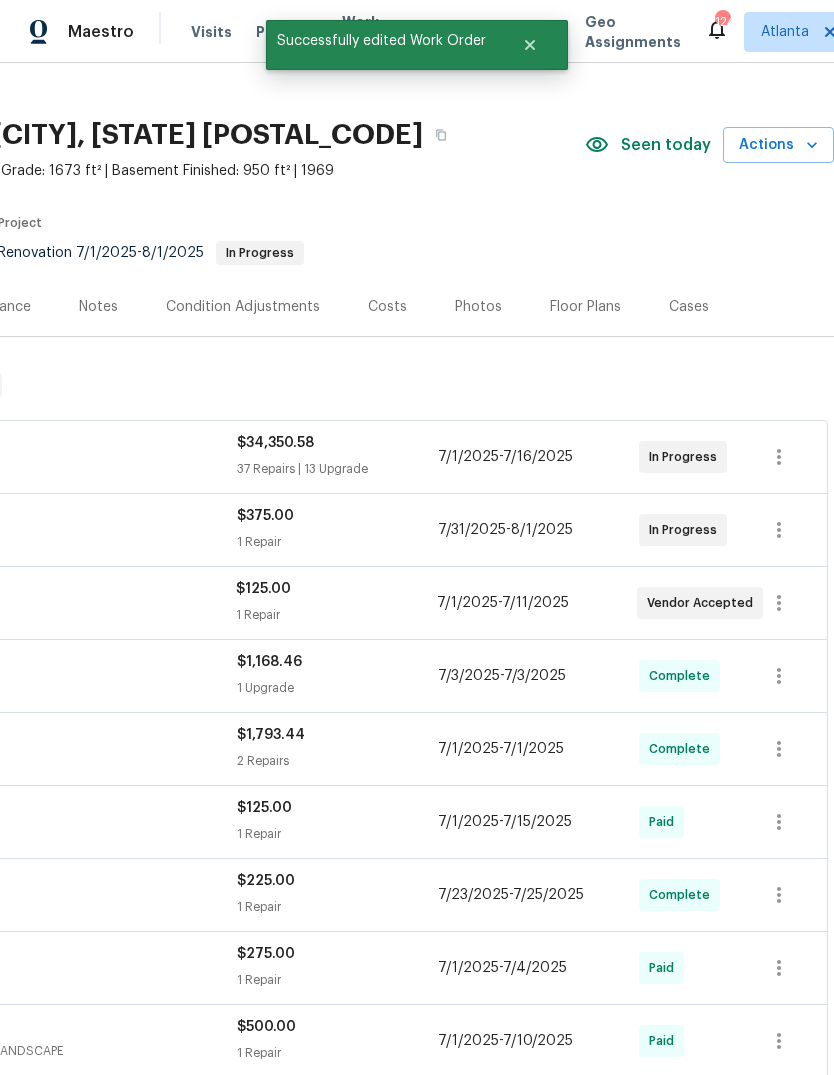 click on "Costs" at bounding box center [387, 307] 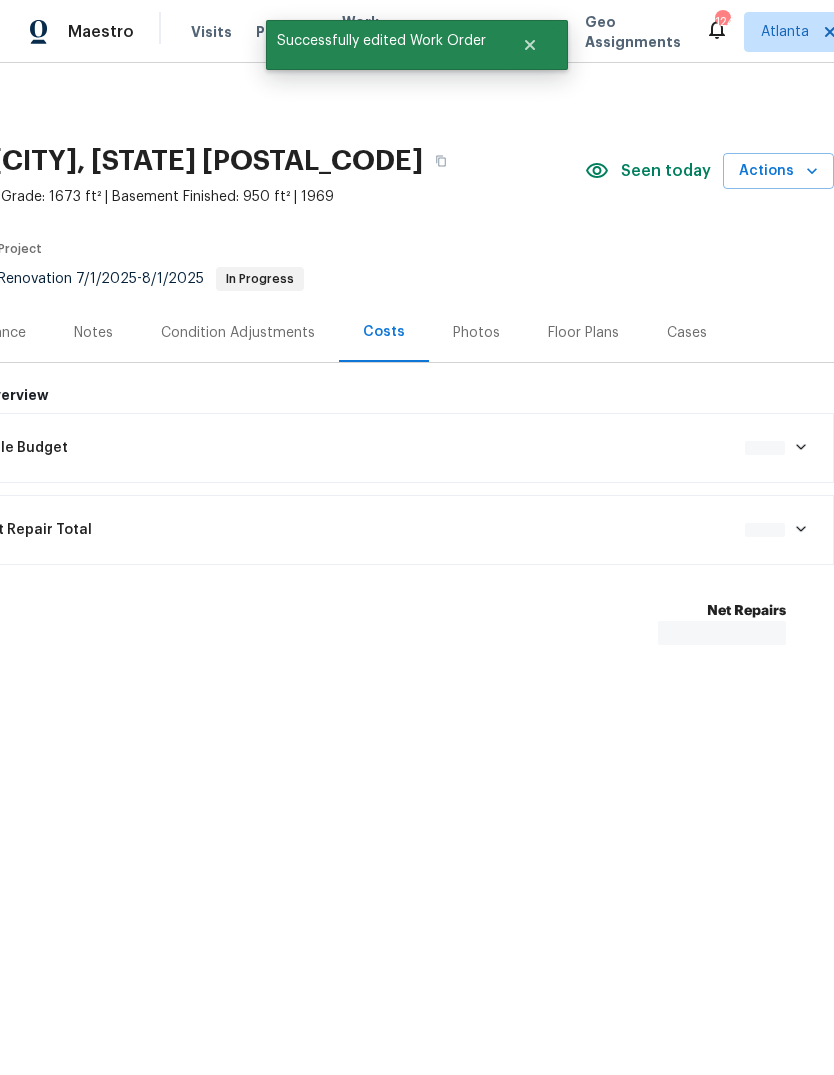 scroll, scrollTop: 0, scrollLeft: 0, axis: both 